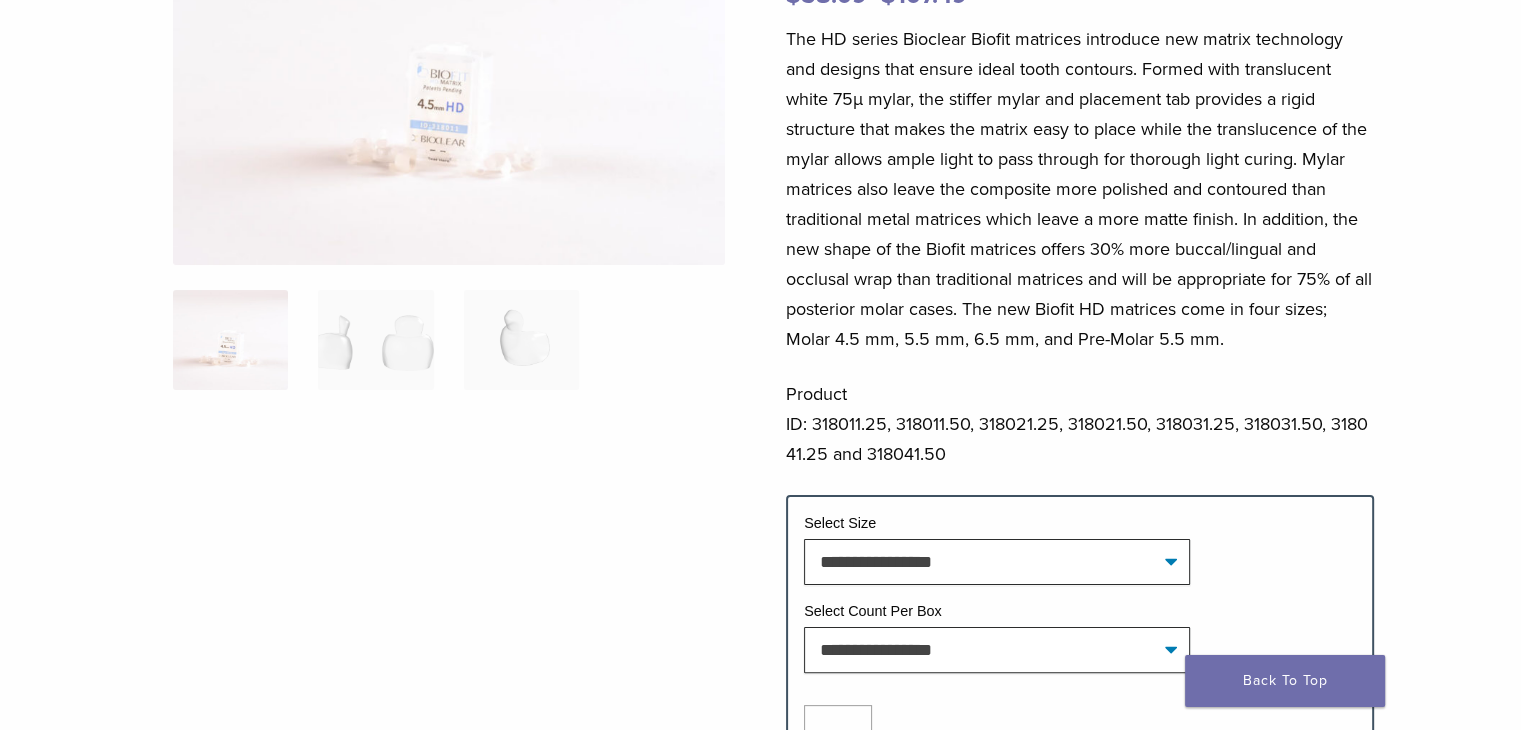 scroll, scrollTop: 0, scrollLeft: 0, axis: both 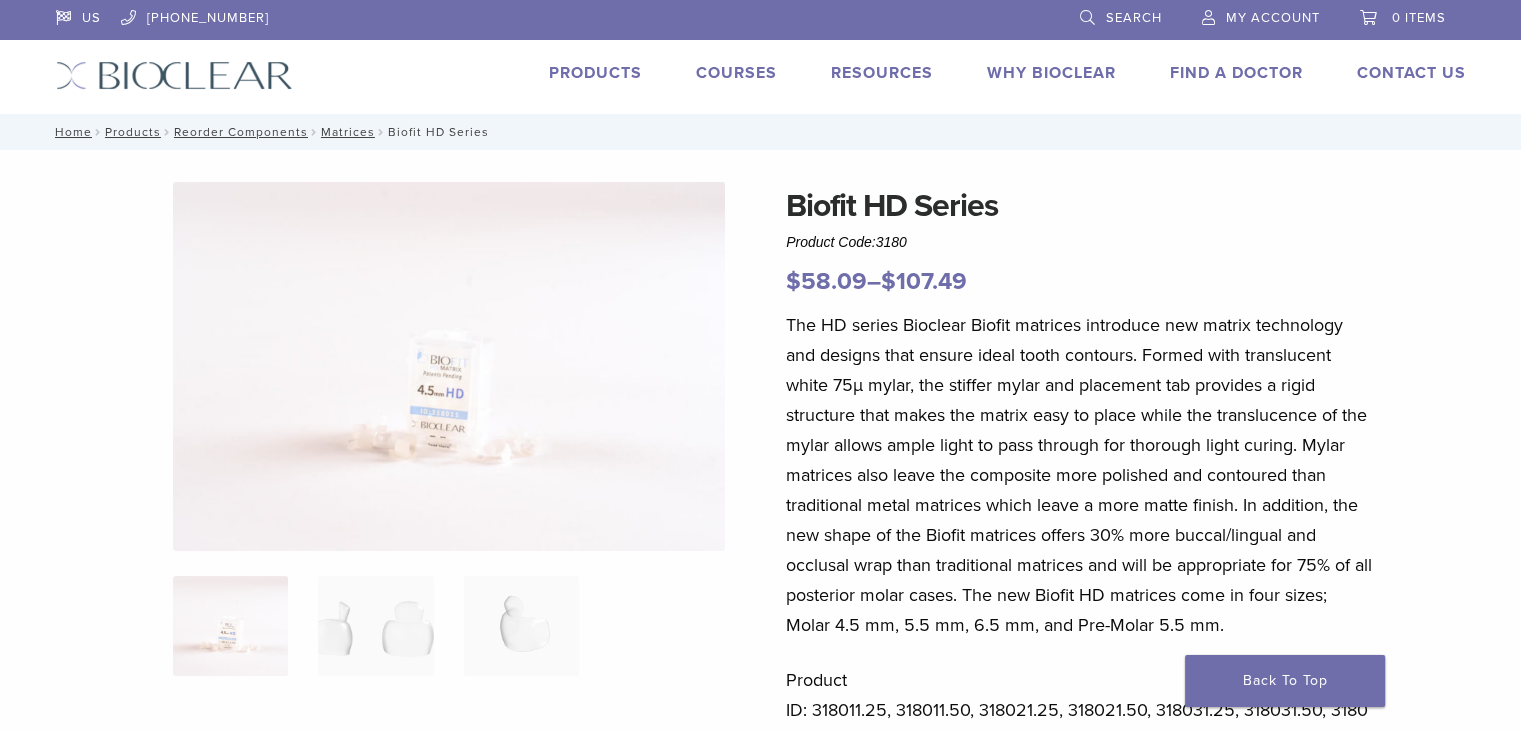 click on "Products" at bounding box center [595, 73] 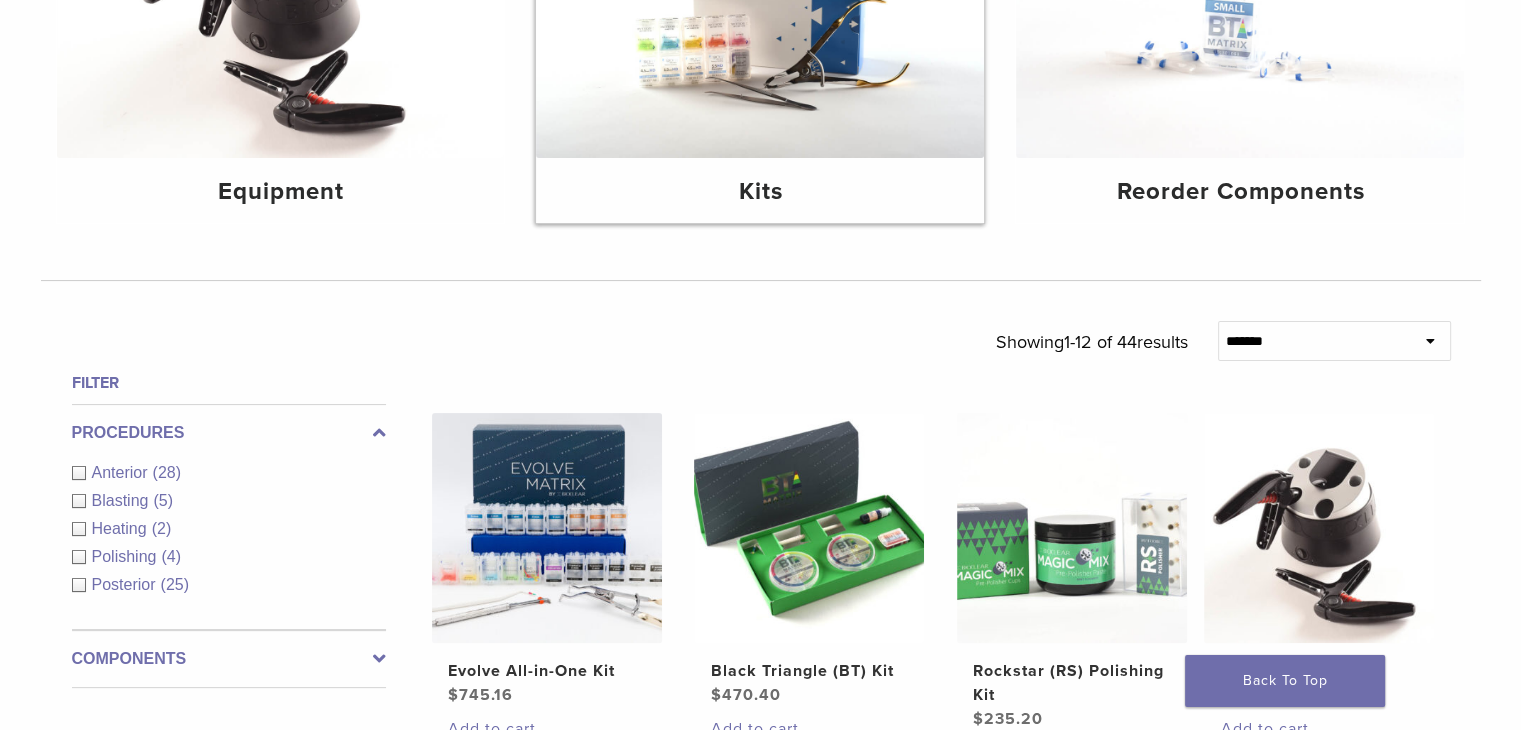scroll, scrollTop: 403, scrollLeft: 0, axis: vertical 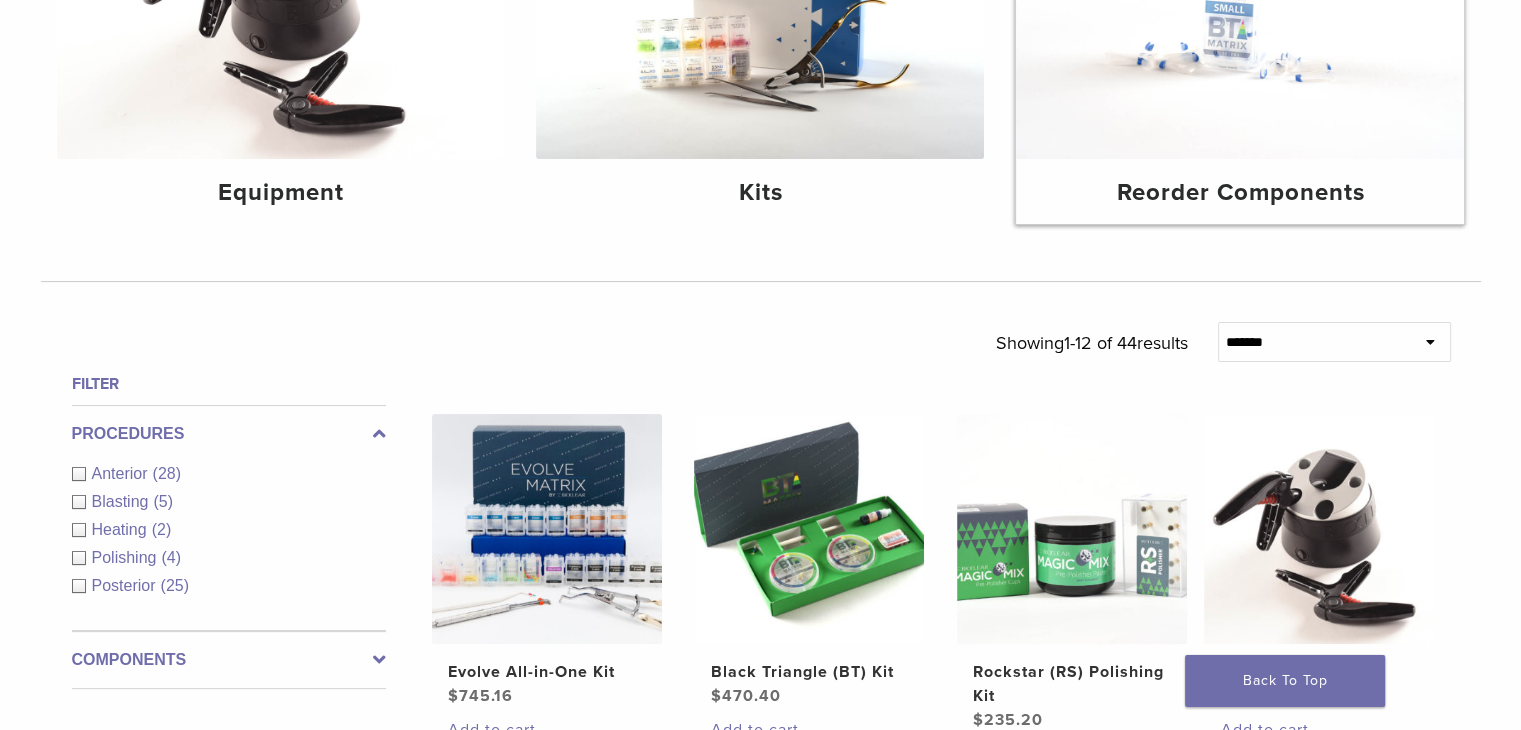 click on "Reorder Components" at bounding box center (1240, 193) 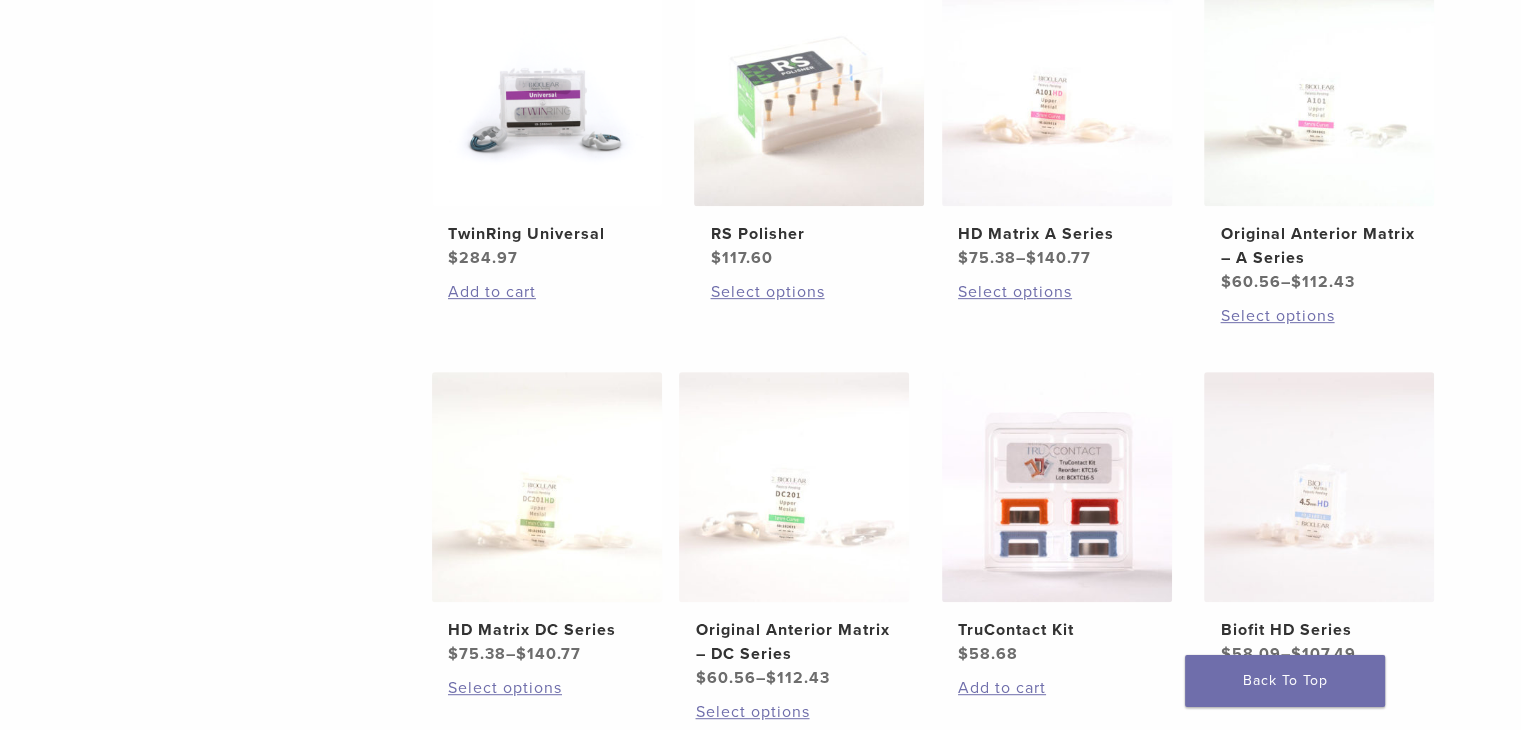 scroll, scrollTop: 887, scrollLeft: 0, axis: vertical 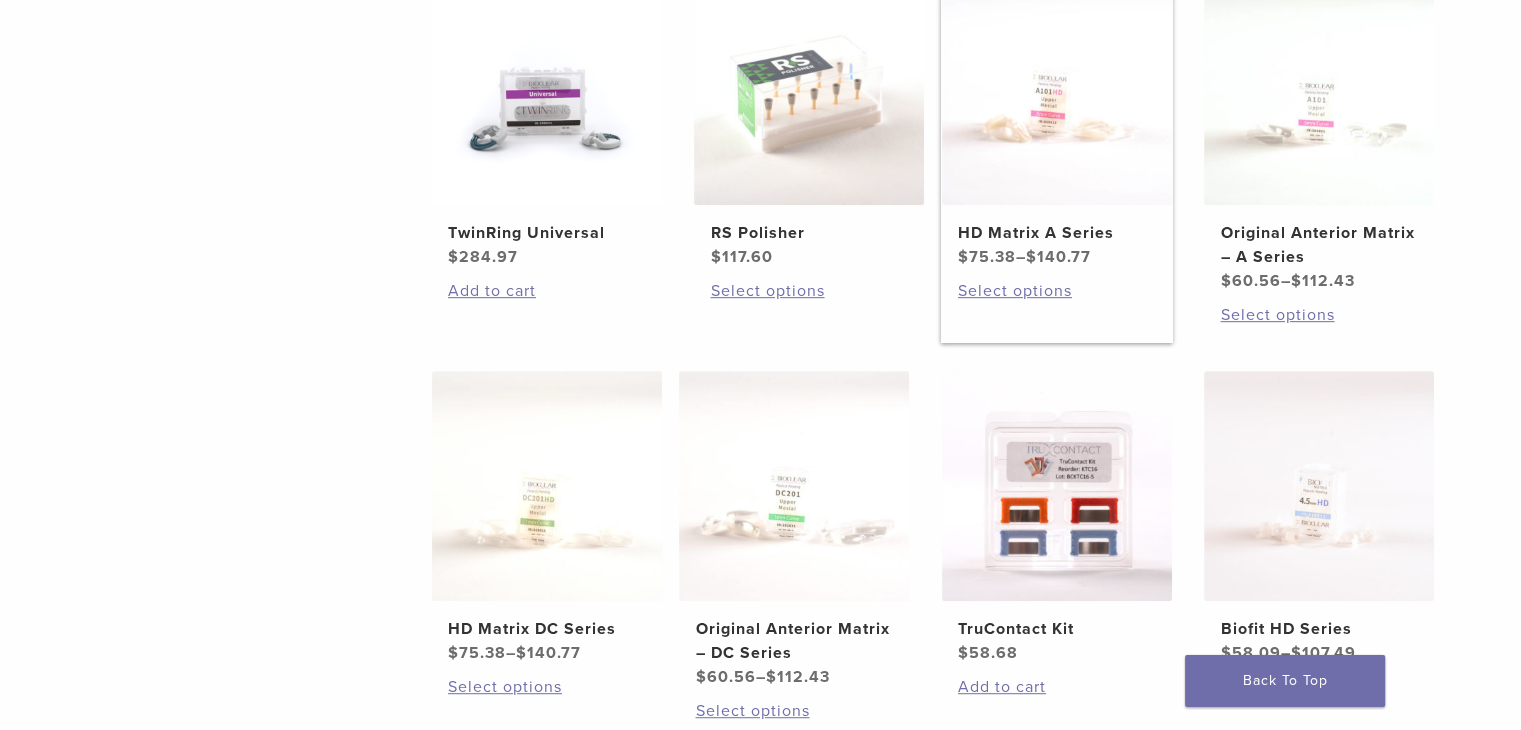 click at bounding box center (1057, 90) 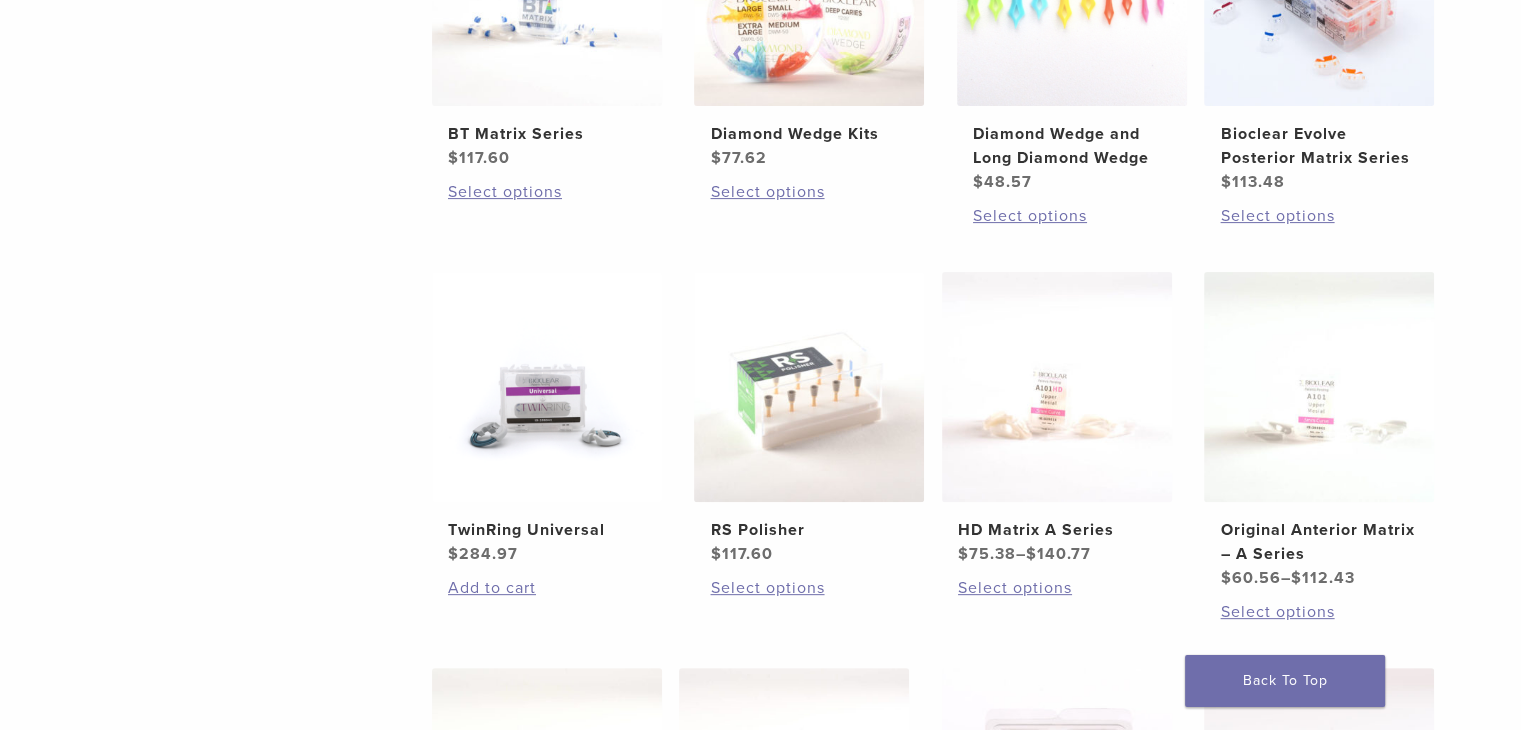 scroll, scrollTop: 584, scrollLeft: 0, axis: vertical 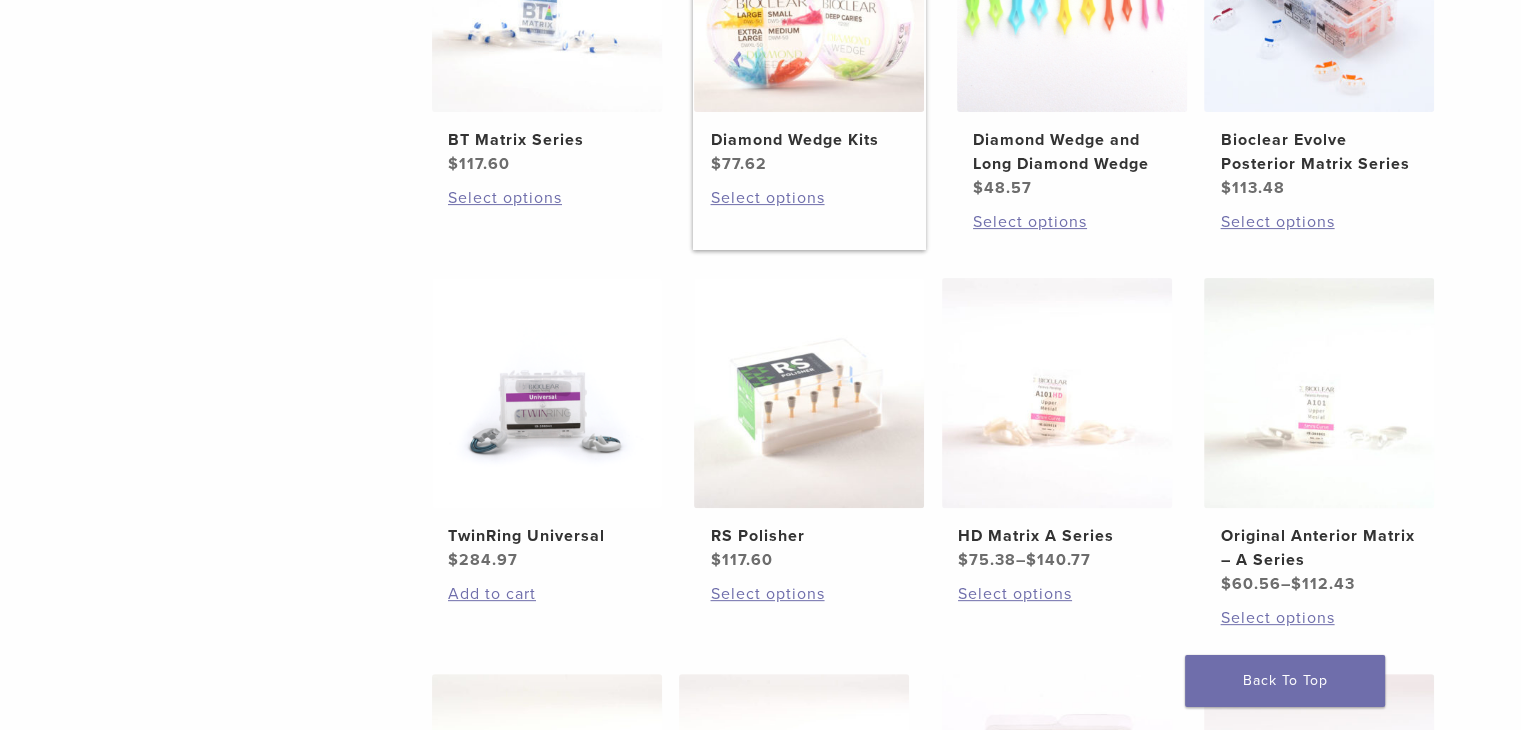 click on "Diamond Wedge Kits
$ 77.62" at bounding box center (809, 29) 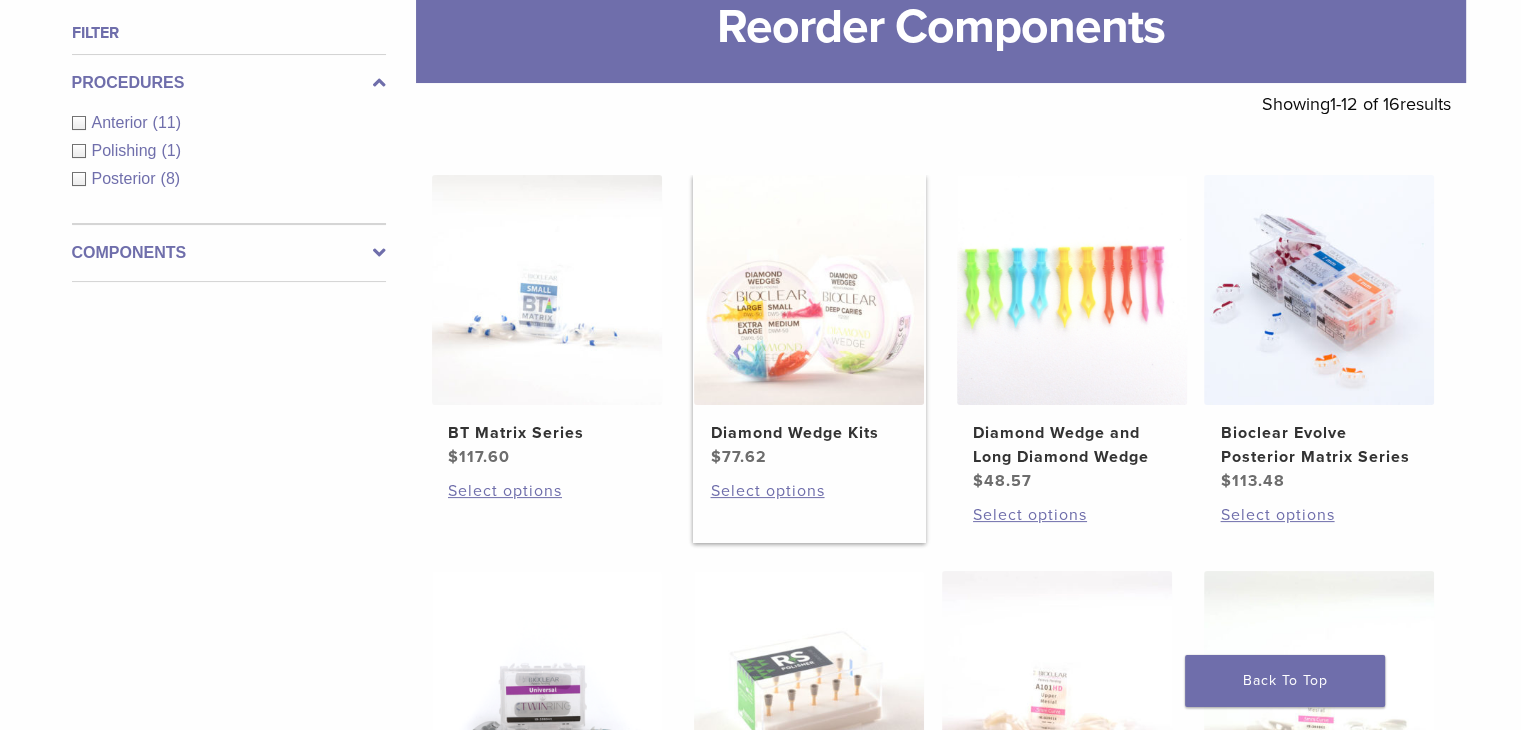 scroll, scrollTop: 292, scrollLeft: 0, axis: vertical 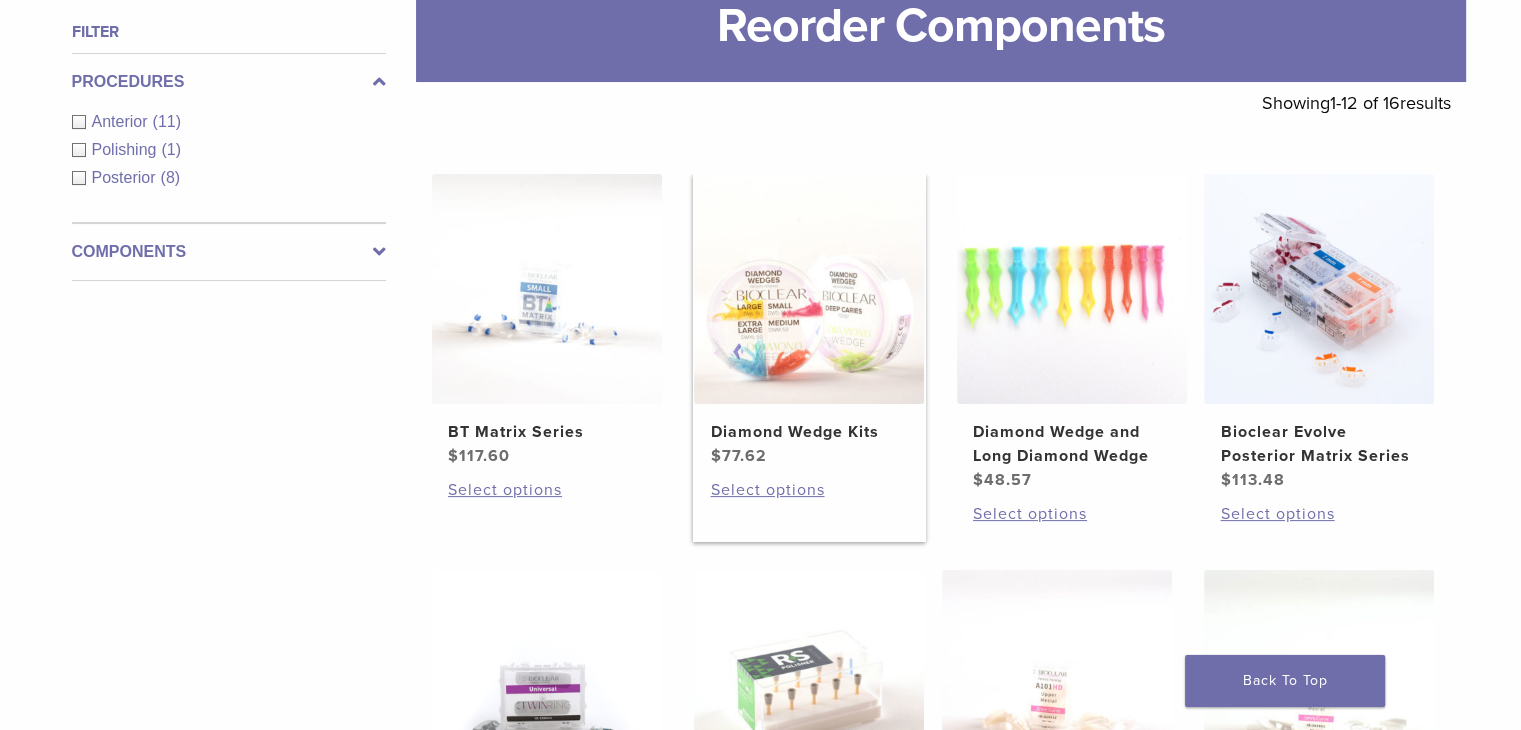 click at bounding box center [809, 289] 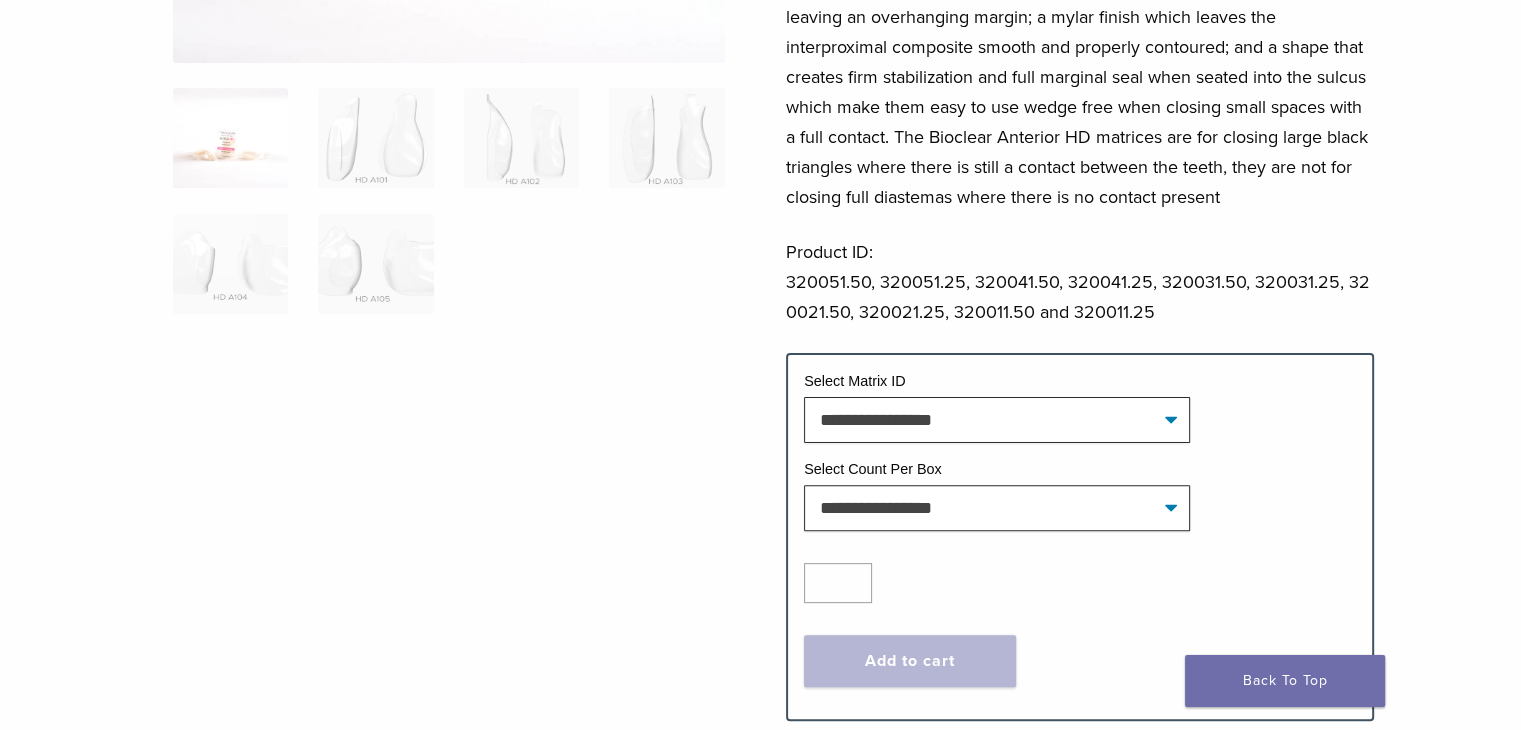 scroll, scrollTop: 494, scrollLeft: 0, axis: vertical 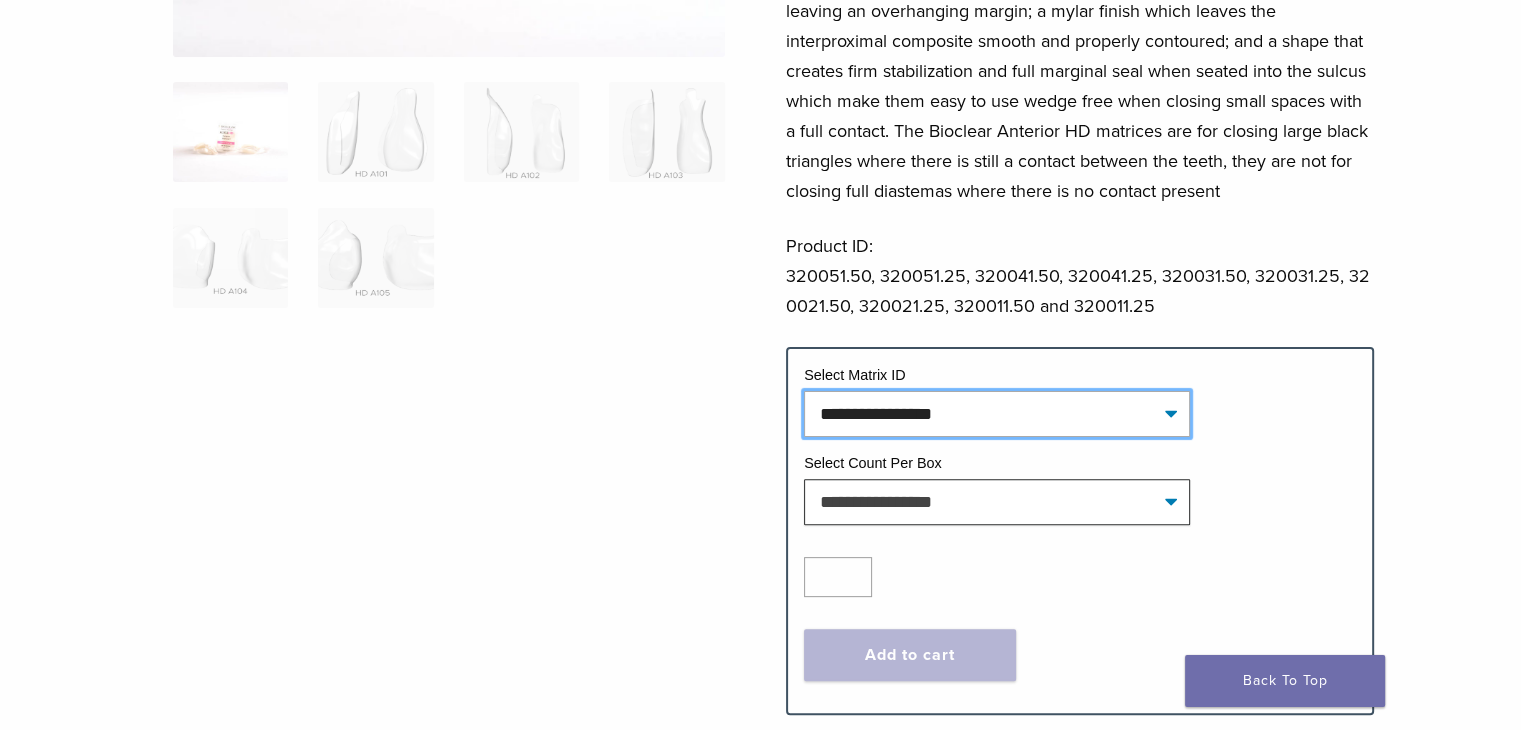 click on "**********" 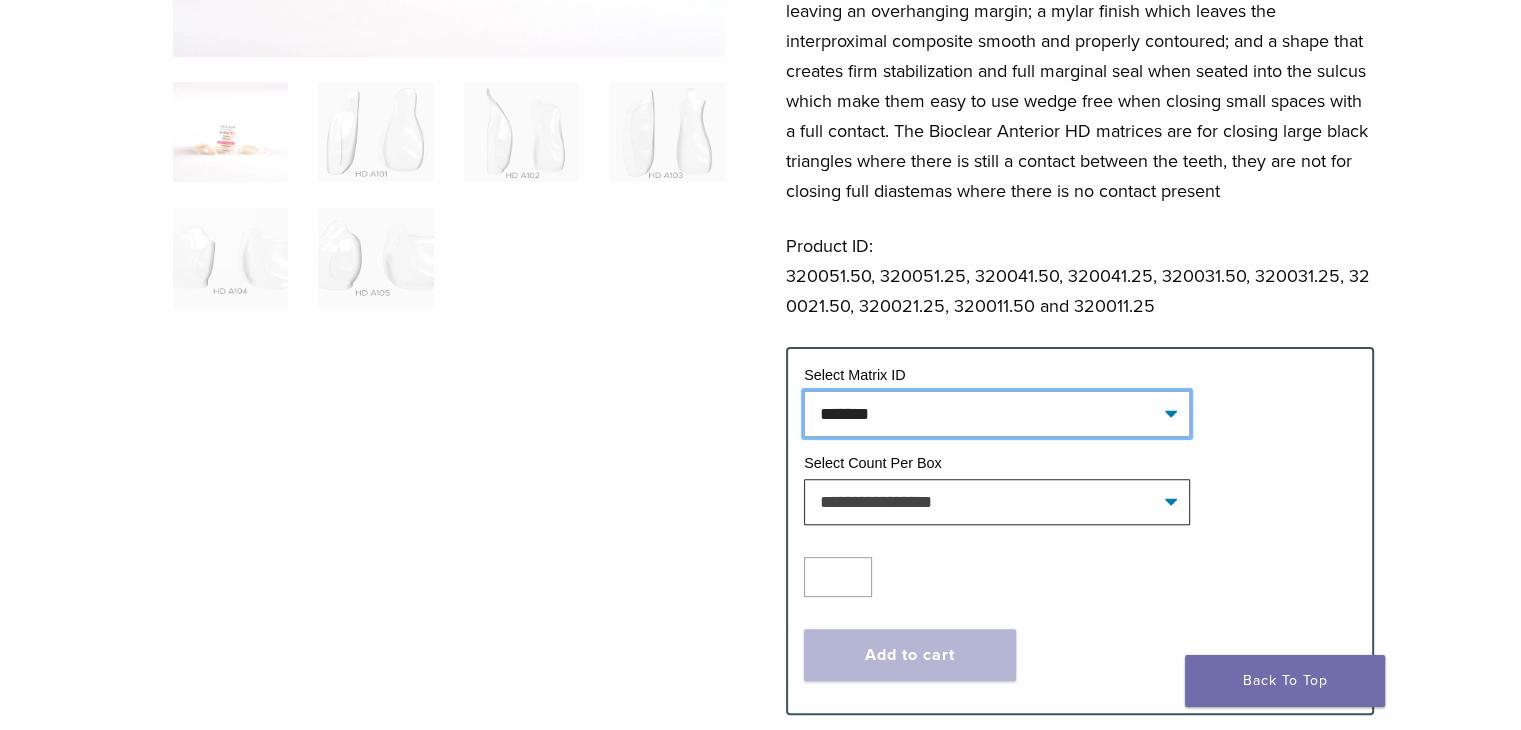 click on "**********" 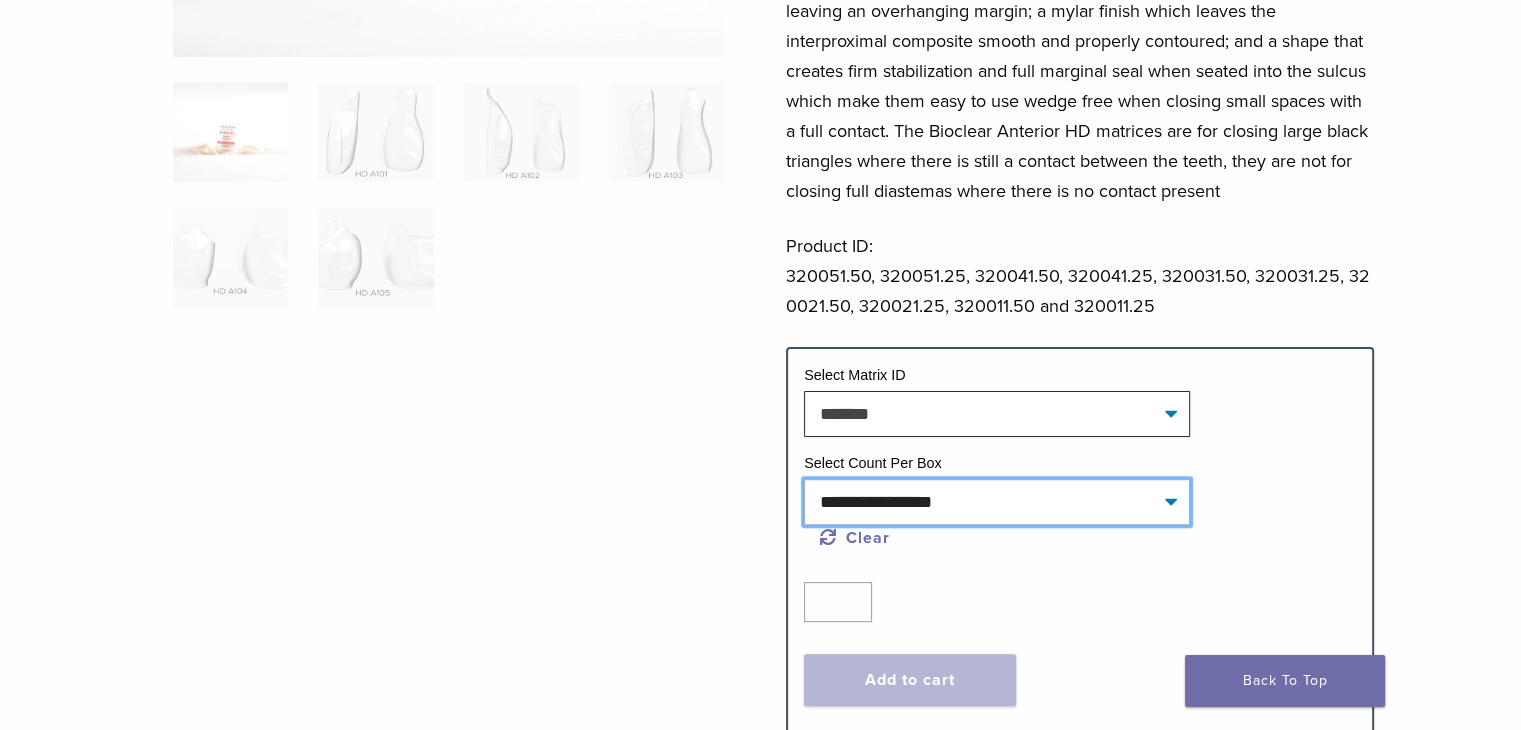 click on "**********" 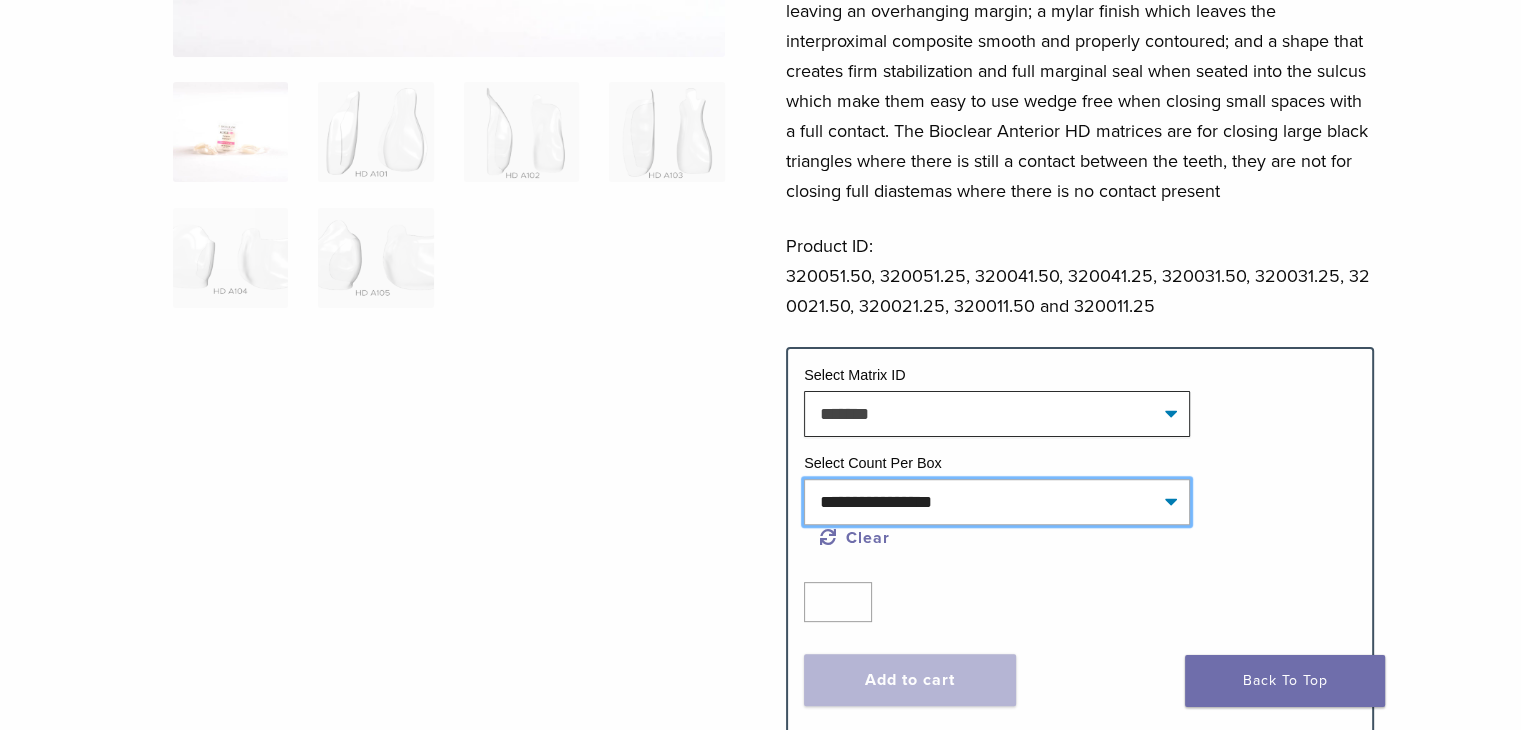 select on "*****" 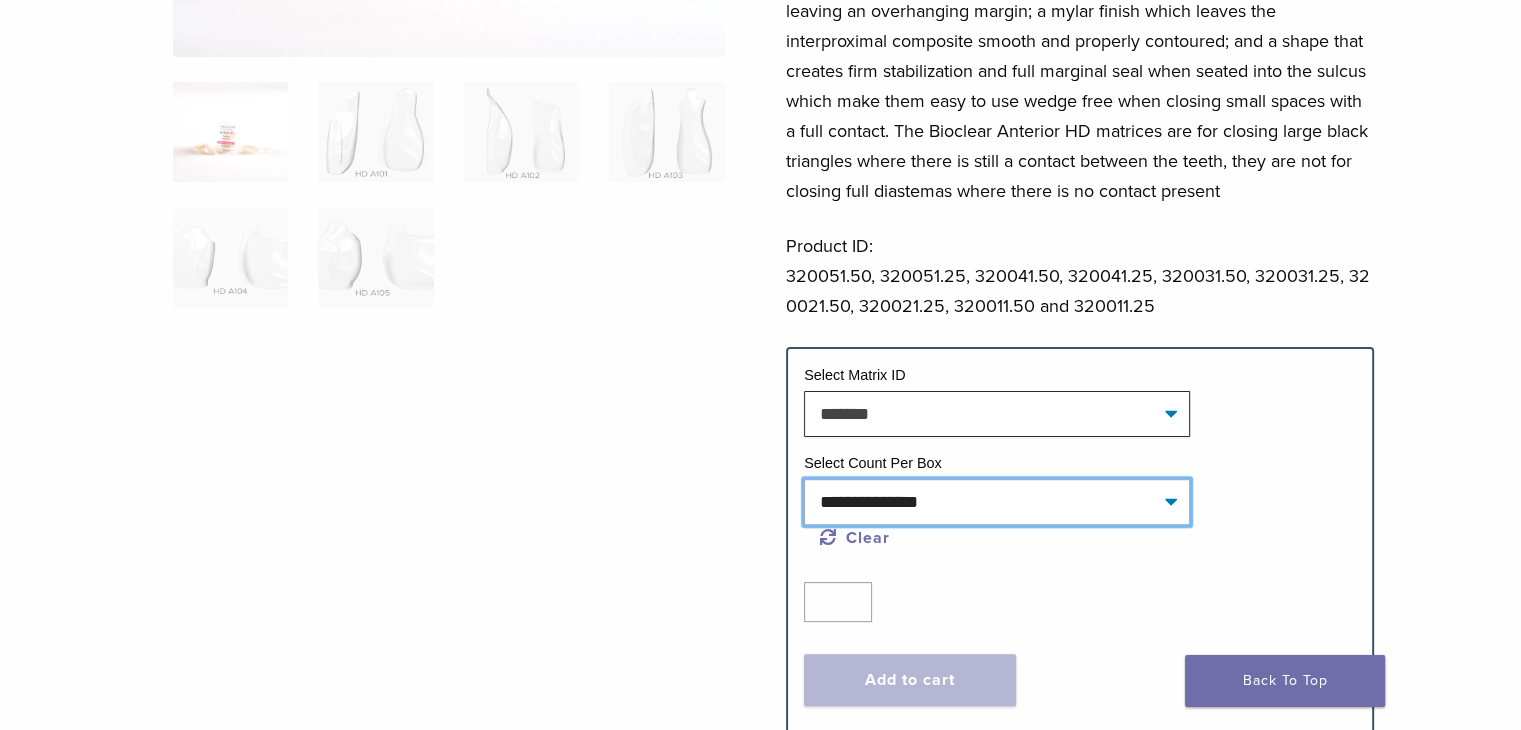 click on "**********" 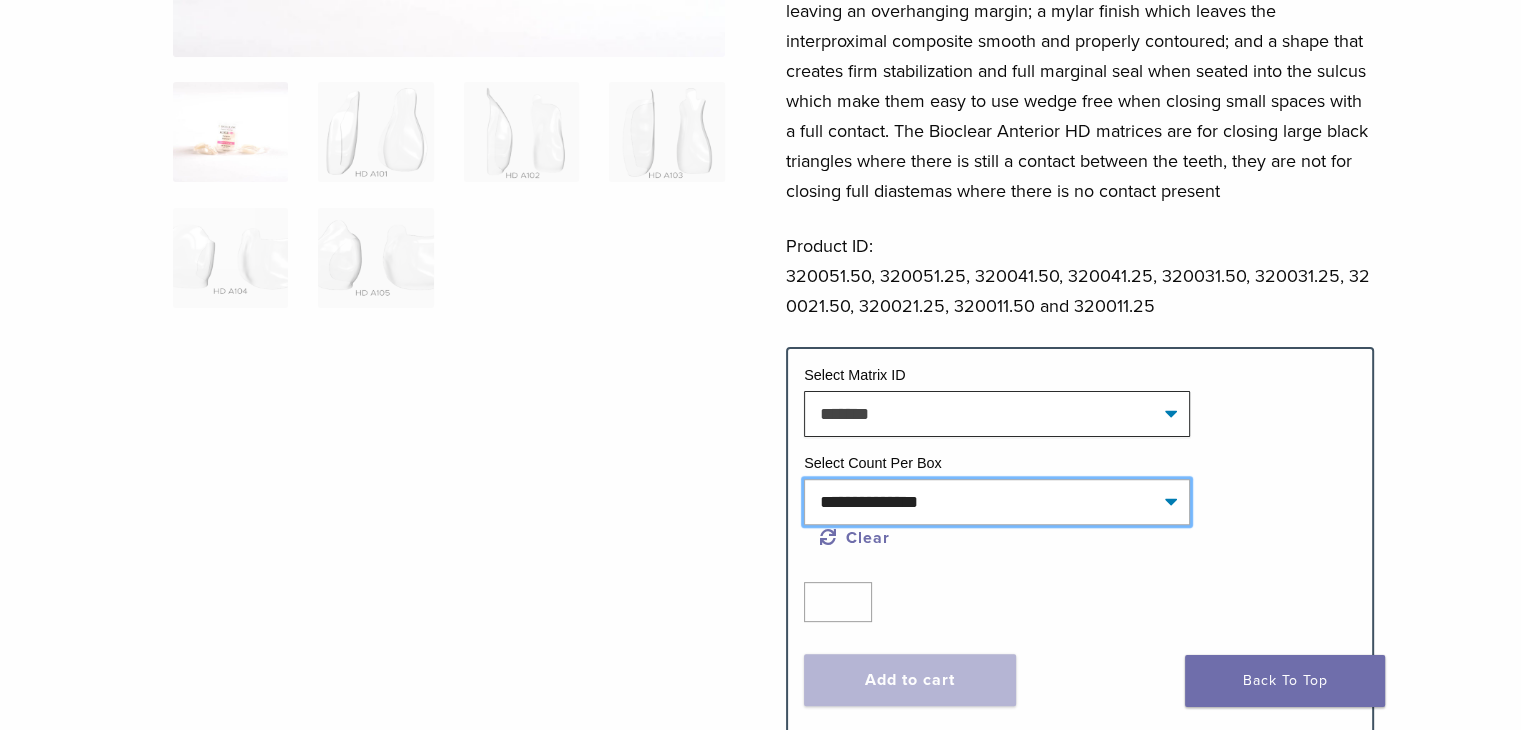 select on "*****" 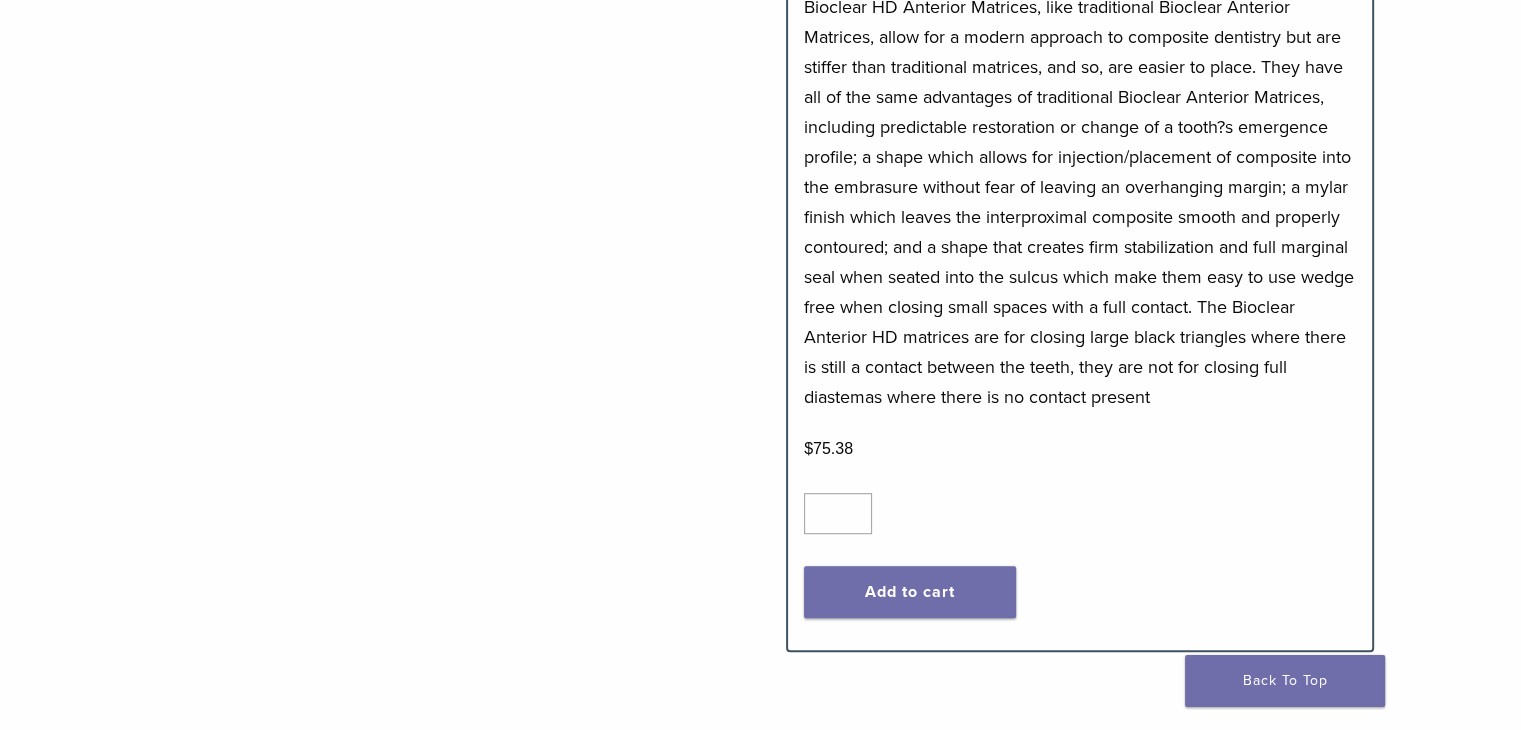 scroll, scrollTop: 1104, scrollLeft: 0, axis: vertical 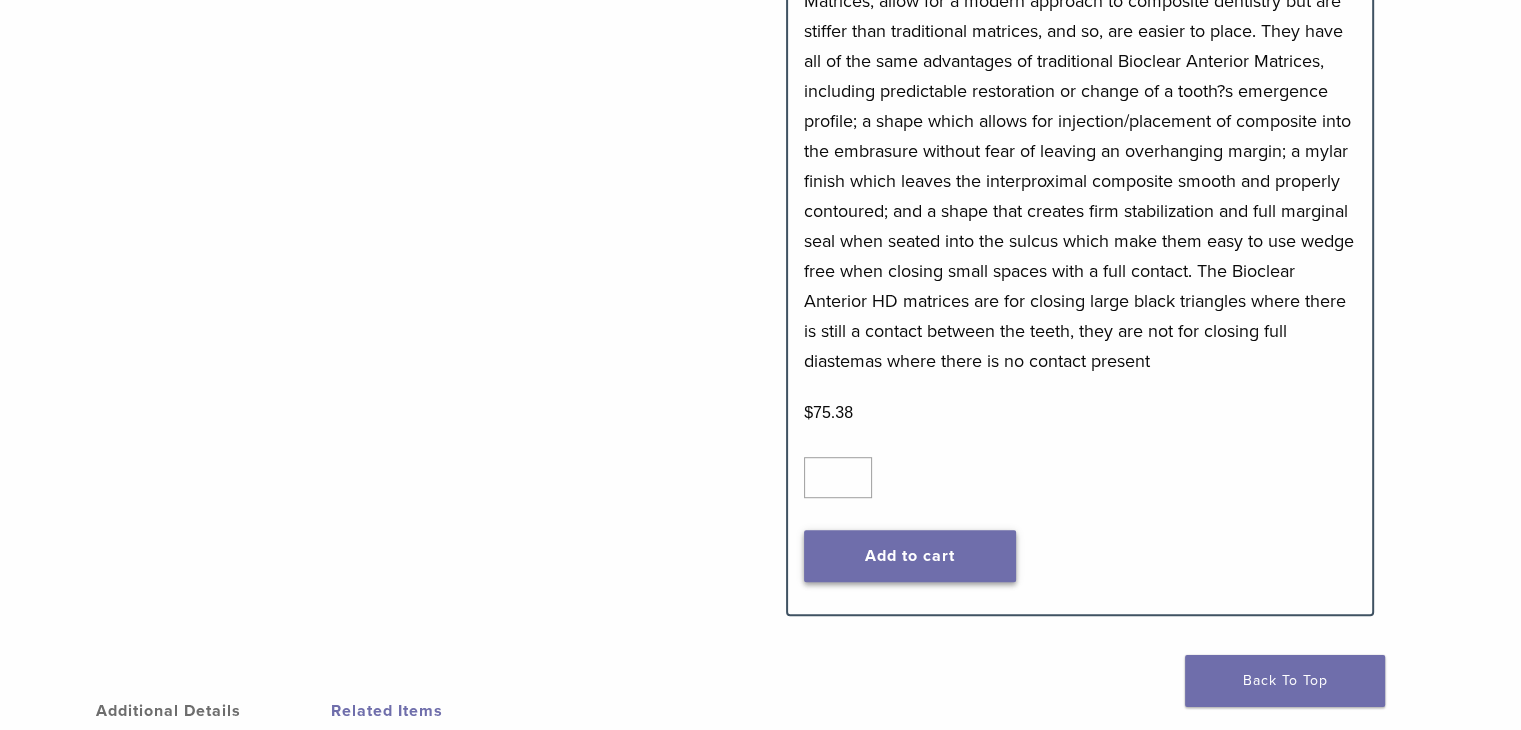 click on "Add to cart" 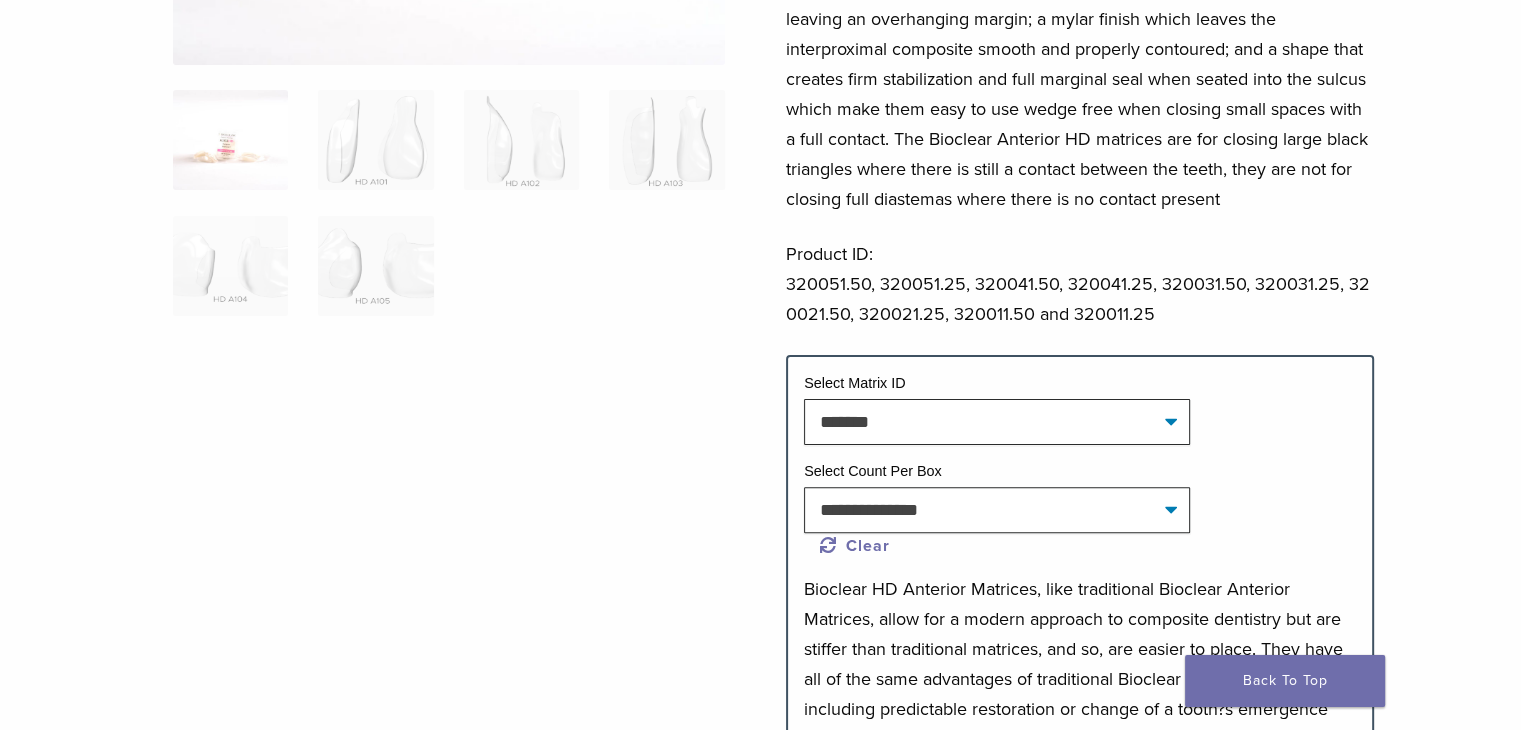 scroll, scrollTop: 0, scrollLeft: 0, axis: both 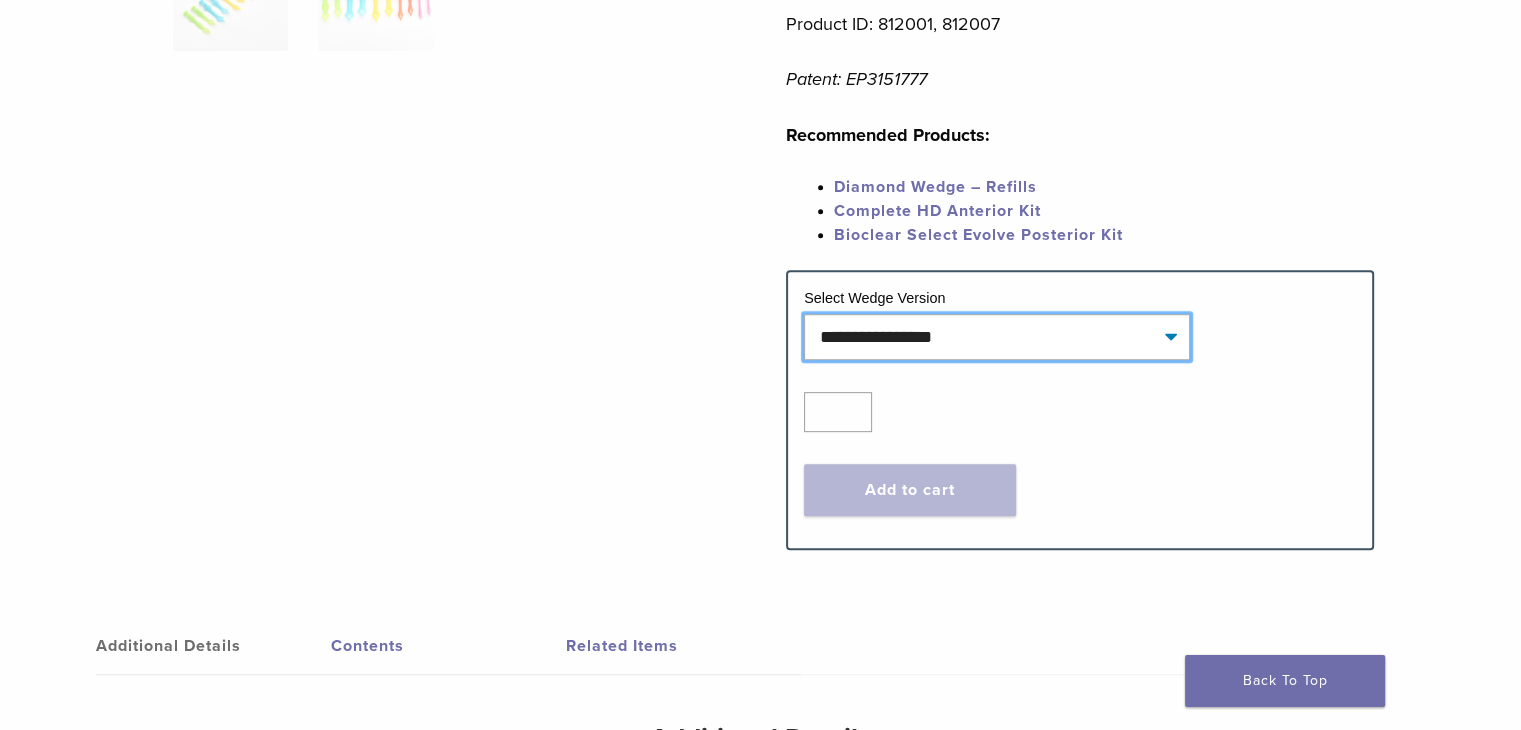 click on "**********" at bounding box center (997, 337) 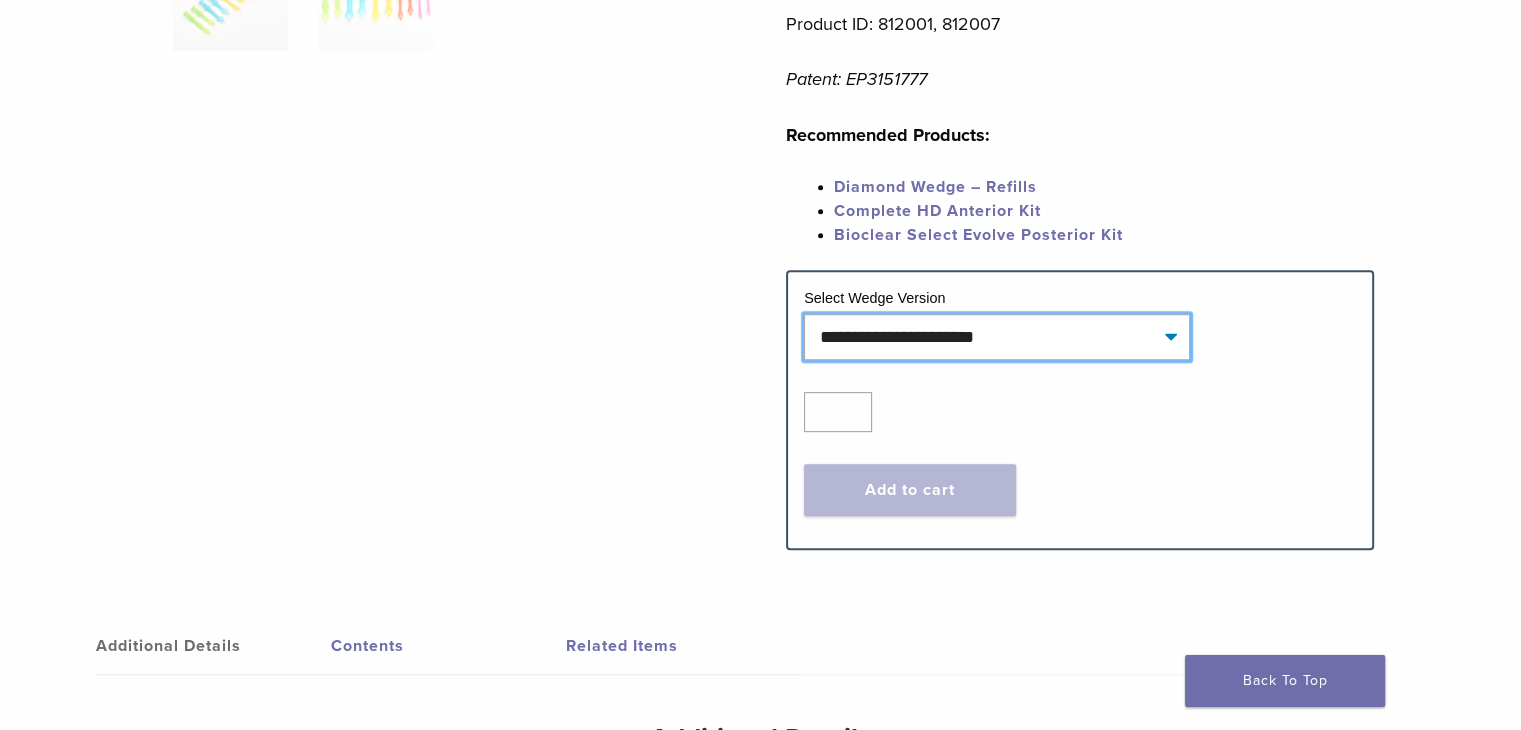 click on "**********" at bounding box center (997, 337) 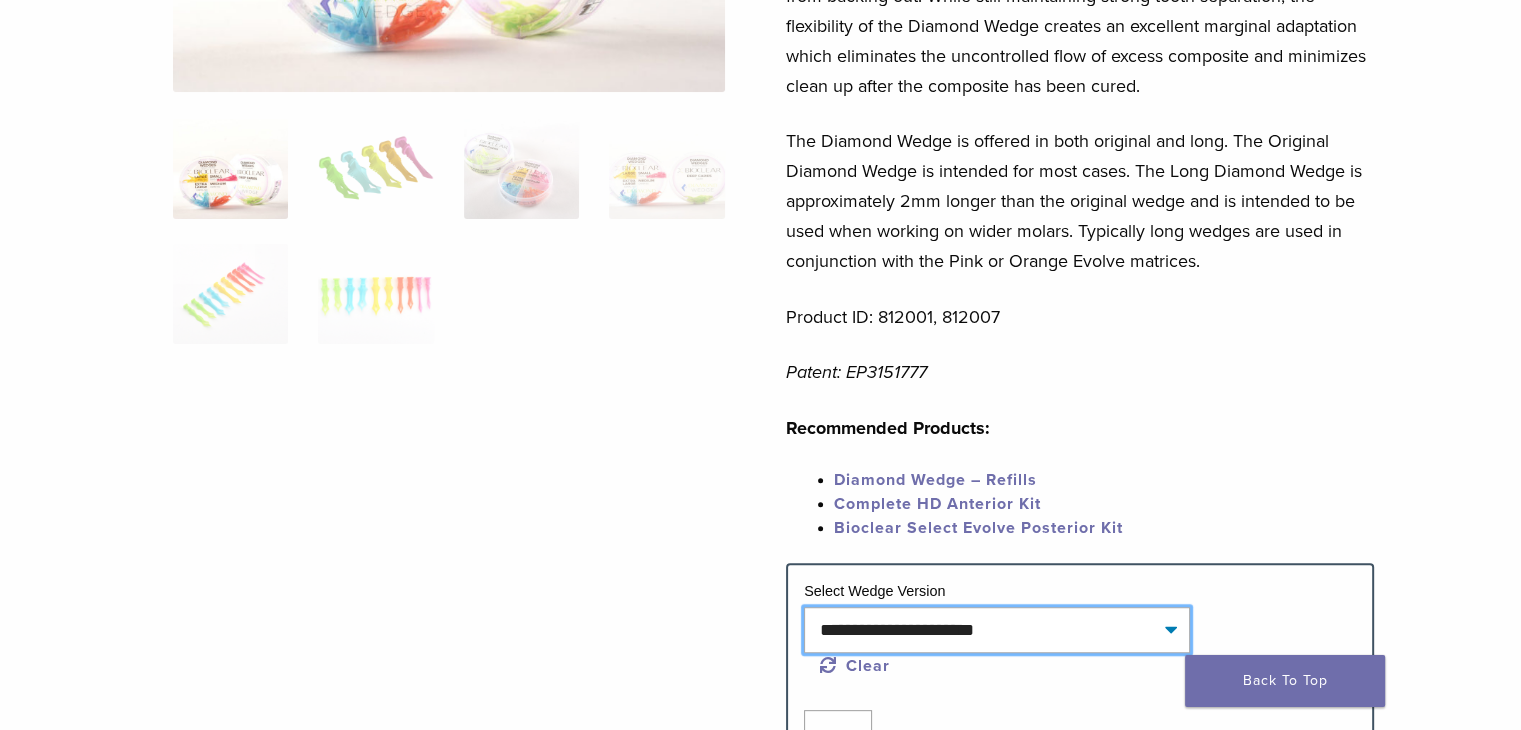 scroll, scrollTop: 783, scrollLeft: 0, axis: vertical 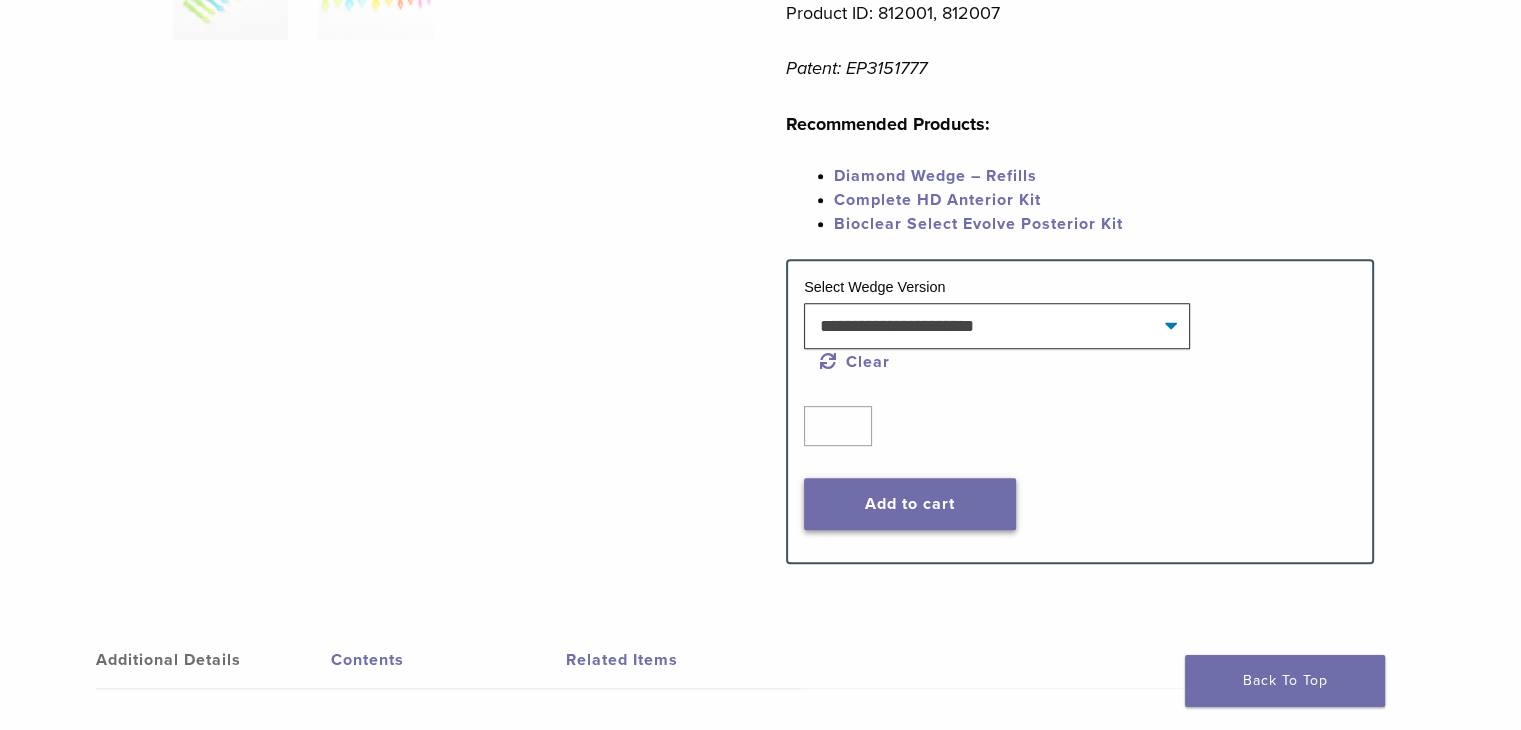 click on "Add to cart" at bounding box center [910, 504] 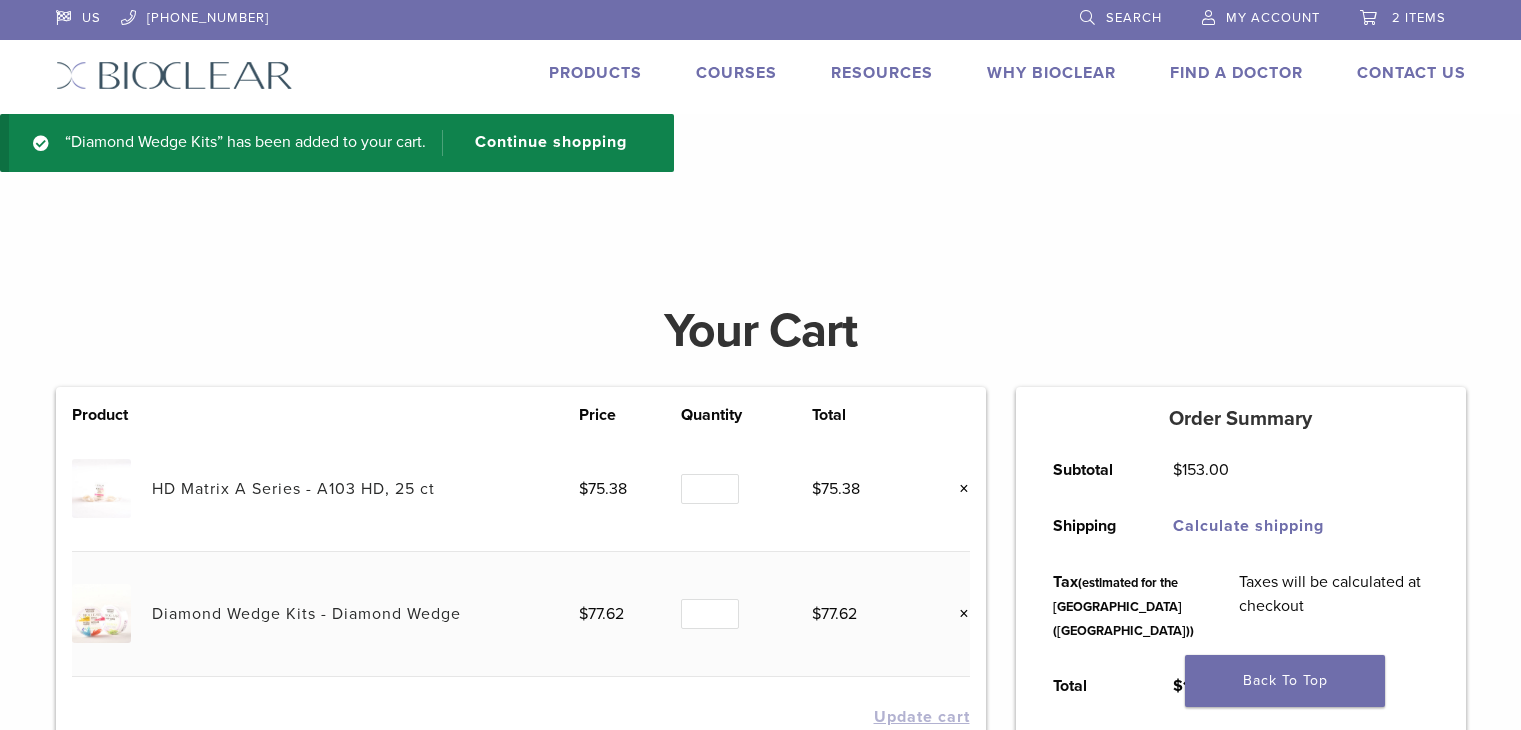scroll, scrollTop: 0, scrollLeft: 0, axis: both 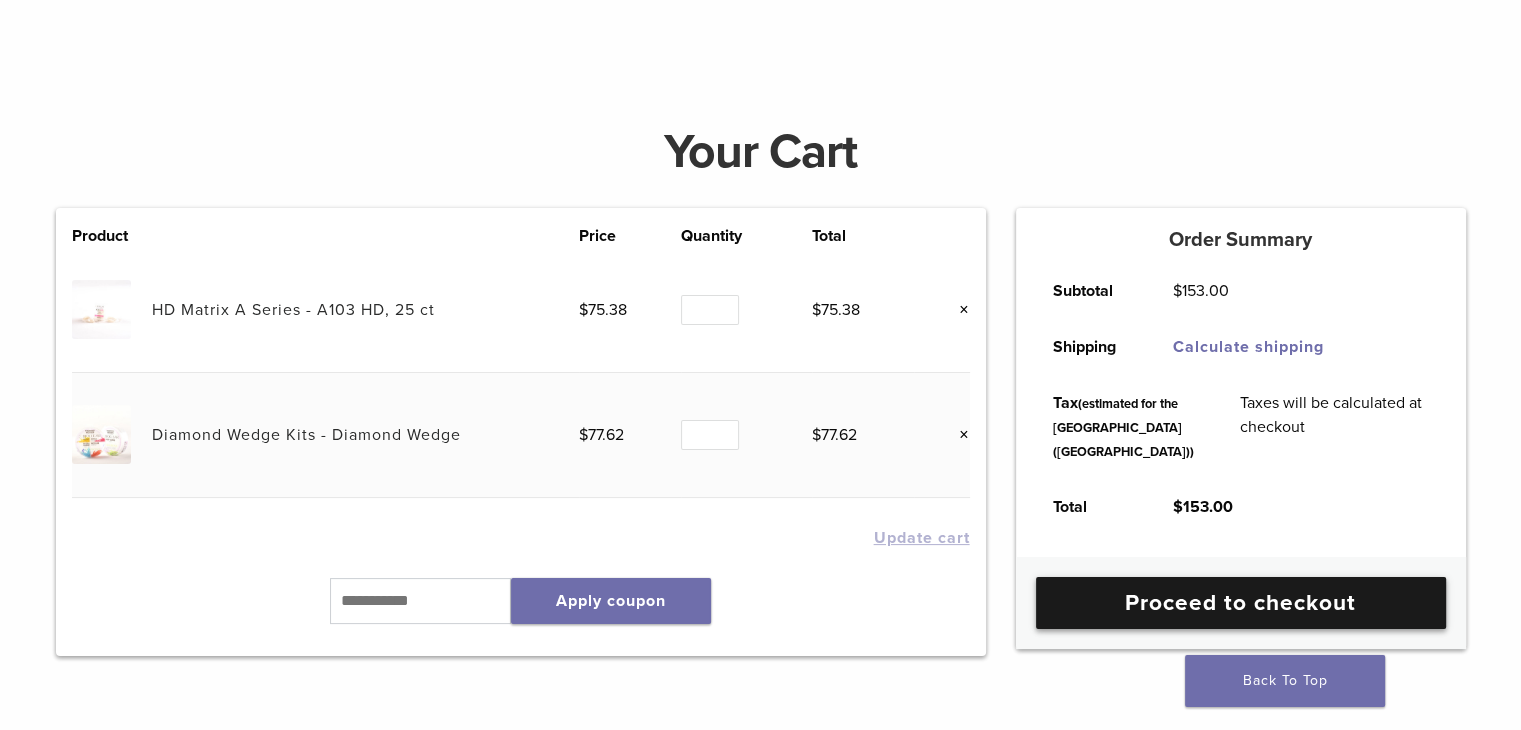click on "Proceed to checkout" at bounding box center (1241, 603) 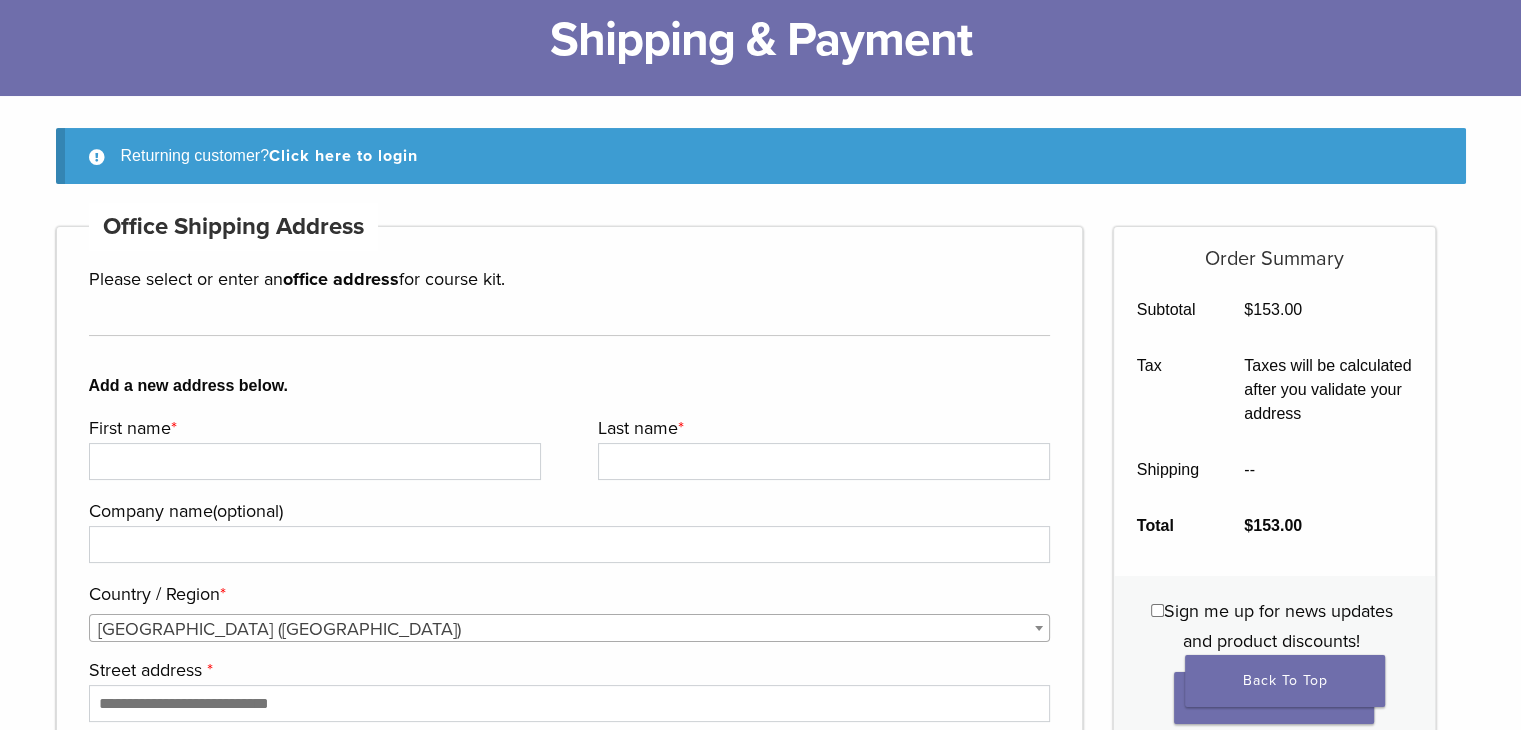 scroll, scrollTop: 211, scrollLeft: 0, axis: vertical 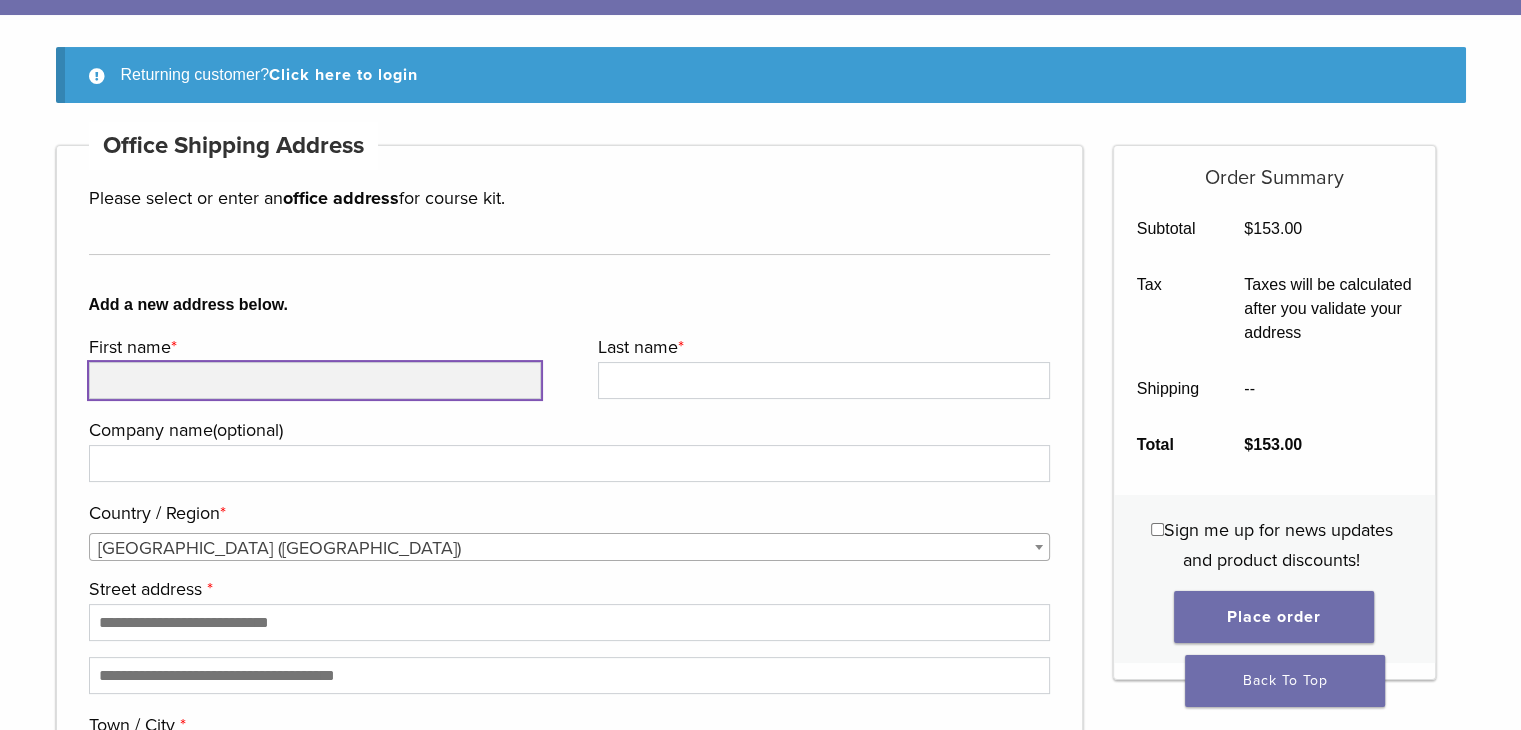 click on "First name  *" at bounding box center (315, 380) 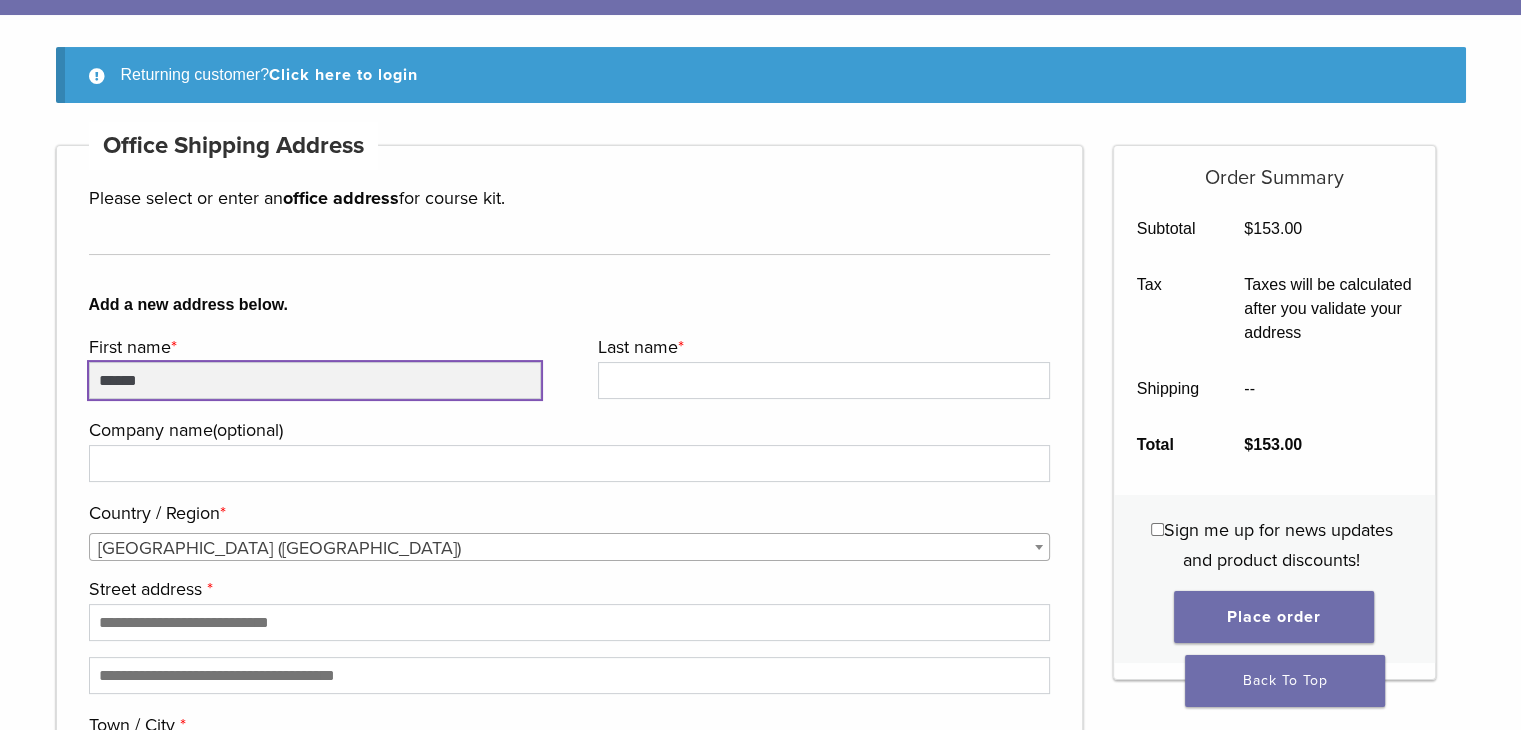 type on "******" 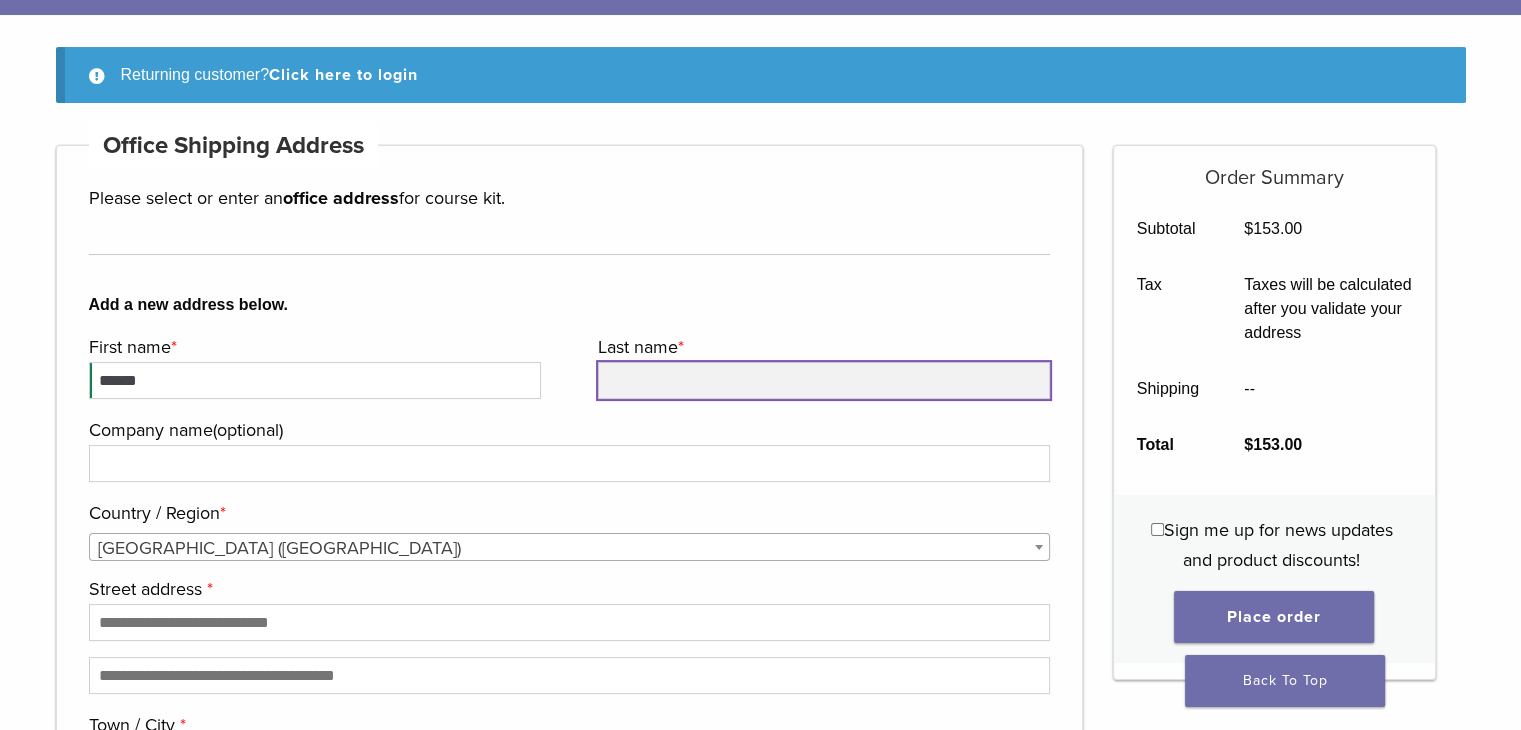 click on "Last name  *" at bounding box center (824, 380) 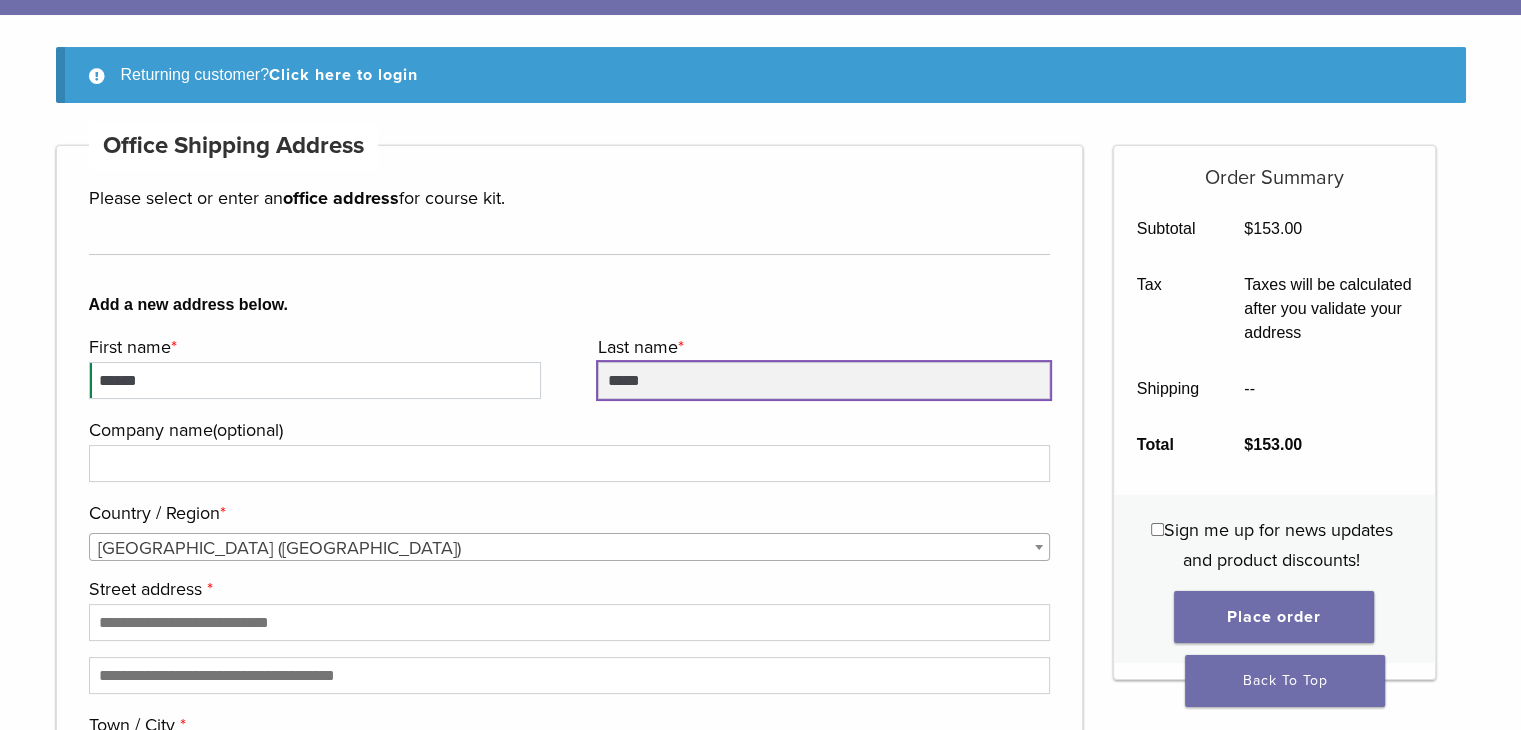 type on "*****" 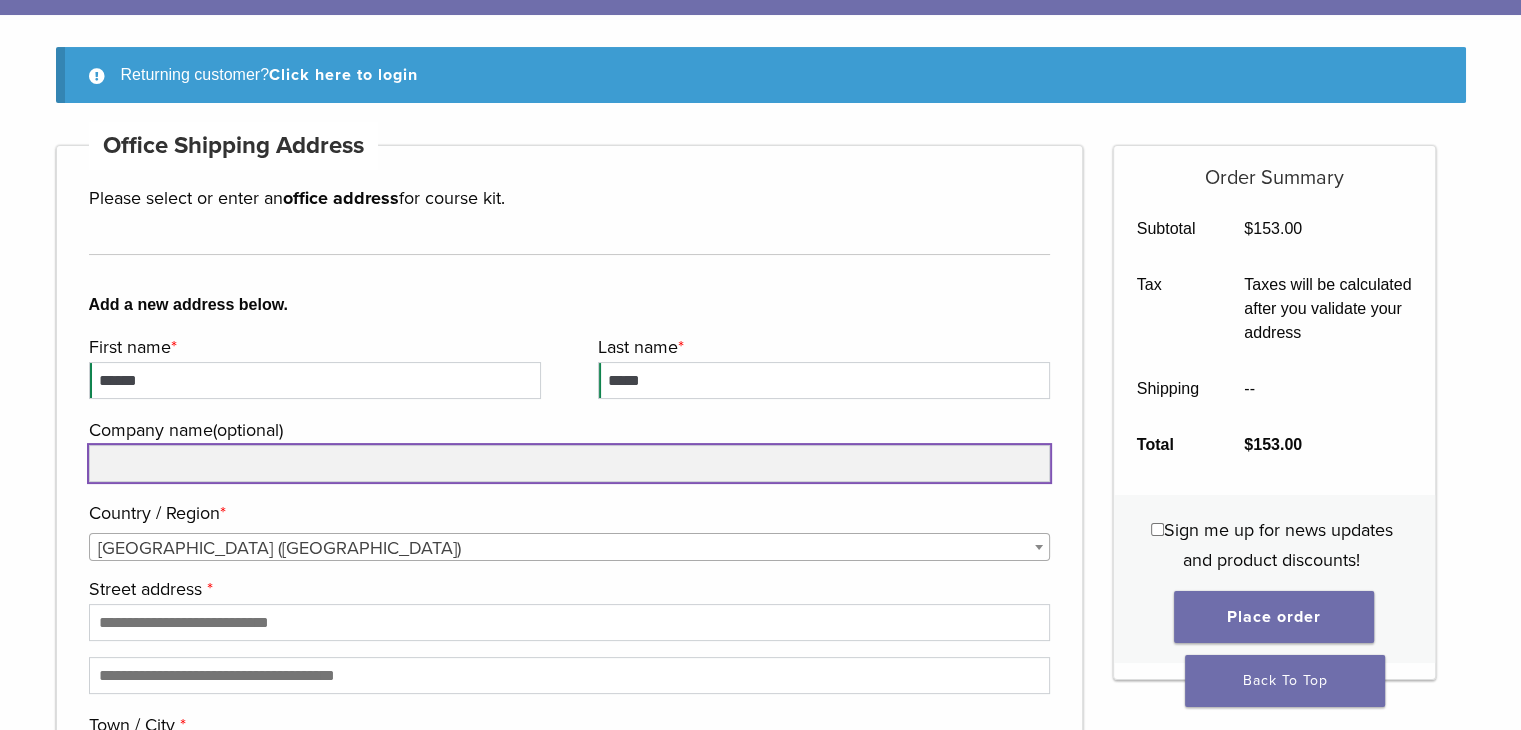 click on "Company name  (optional)" at bounding box center (570, 463) 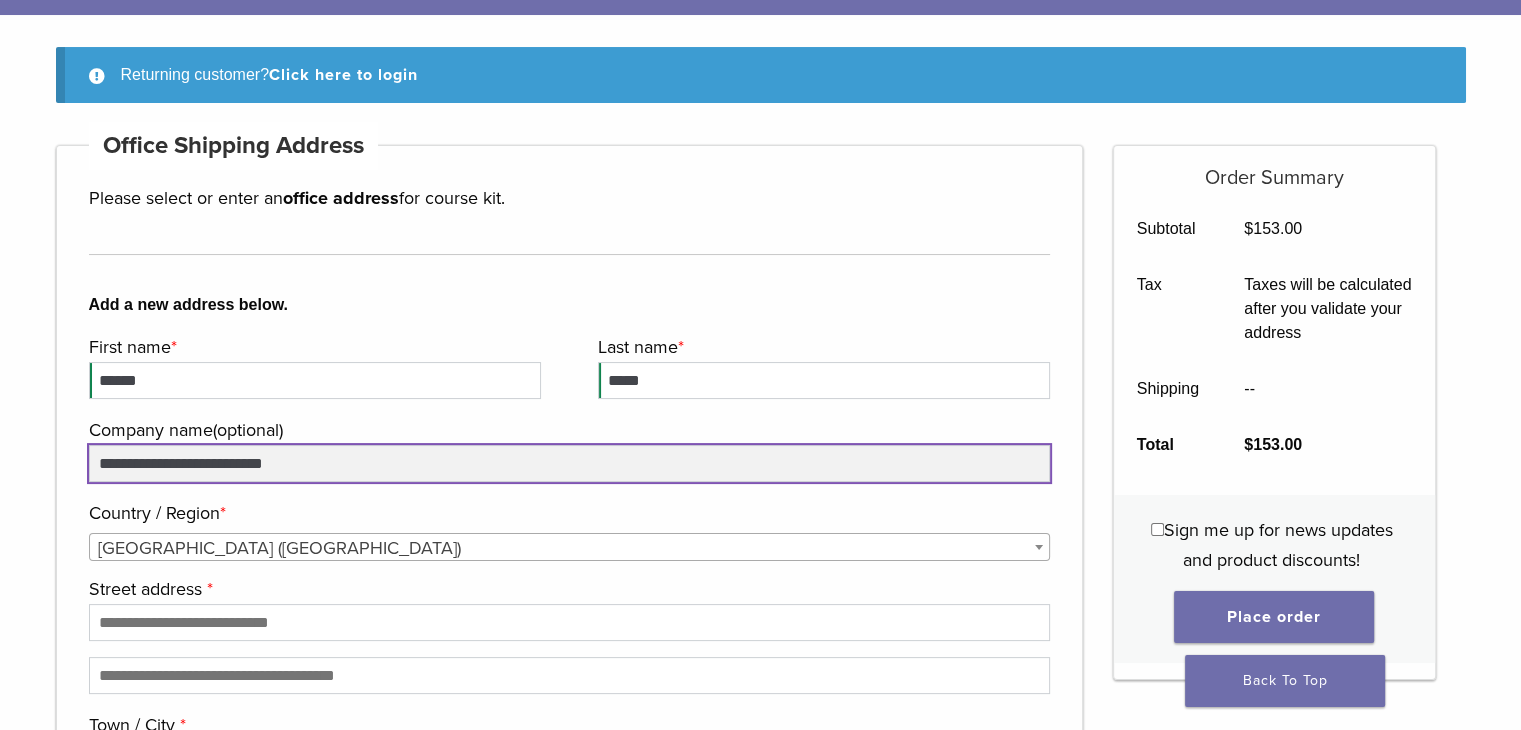 scroll, scrollTop: 340, scrollLeft: 0, axis: vertical 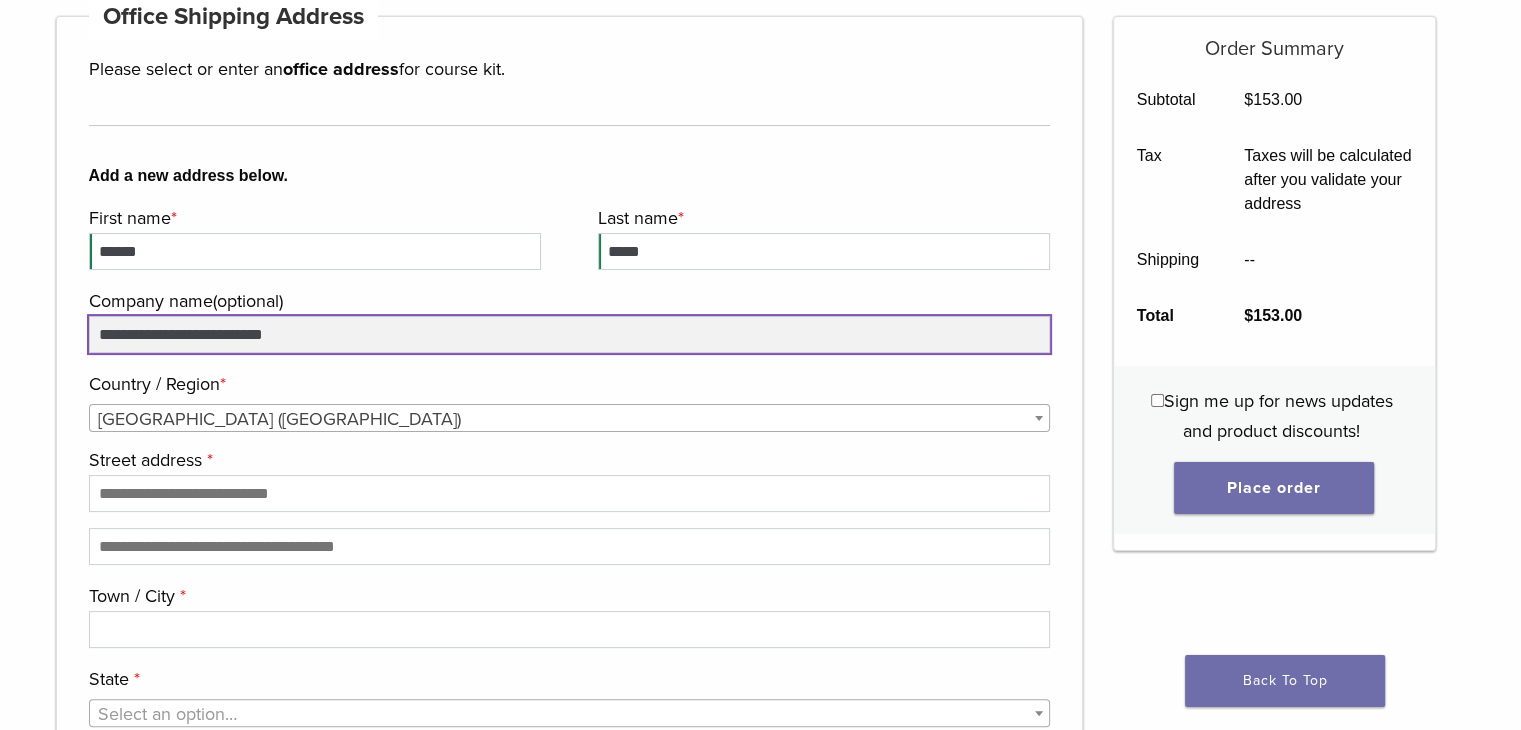 type on "**********" 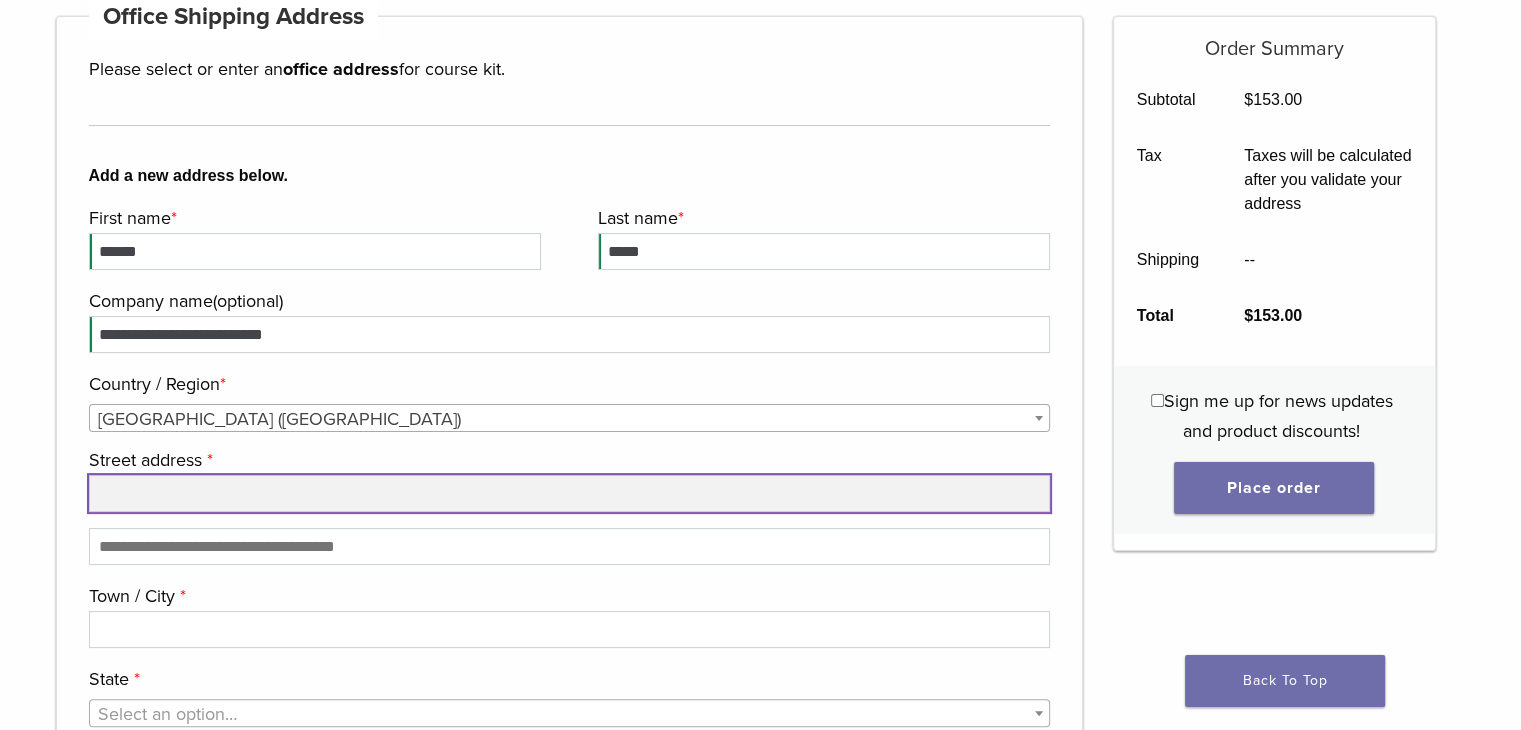 click on "Street address   *" at bounding box center [570, 493] 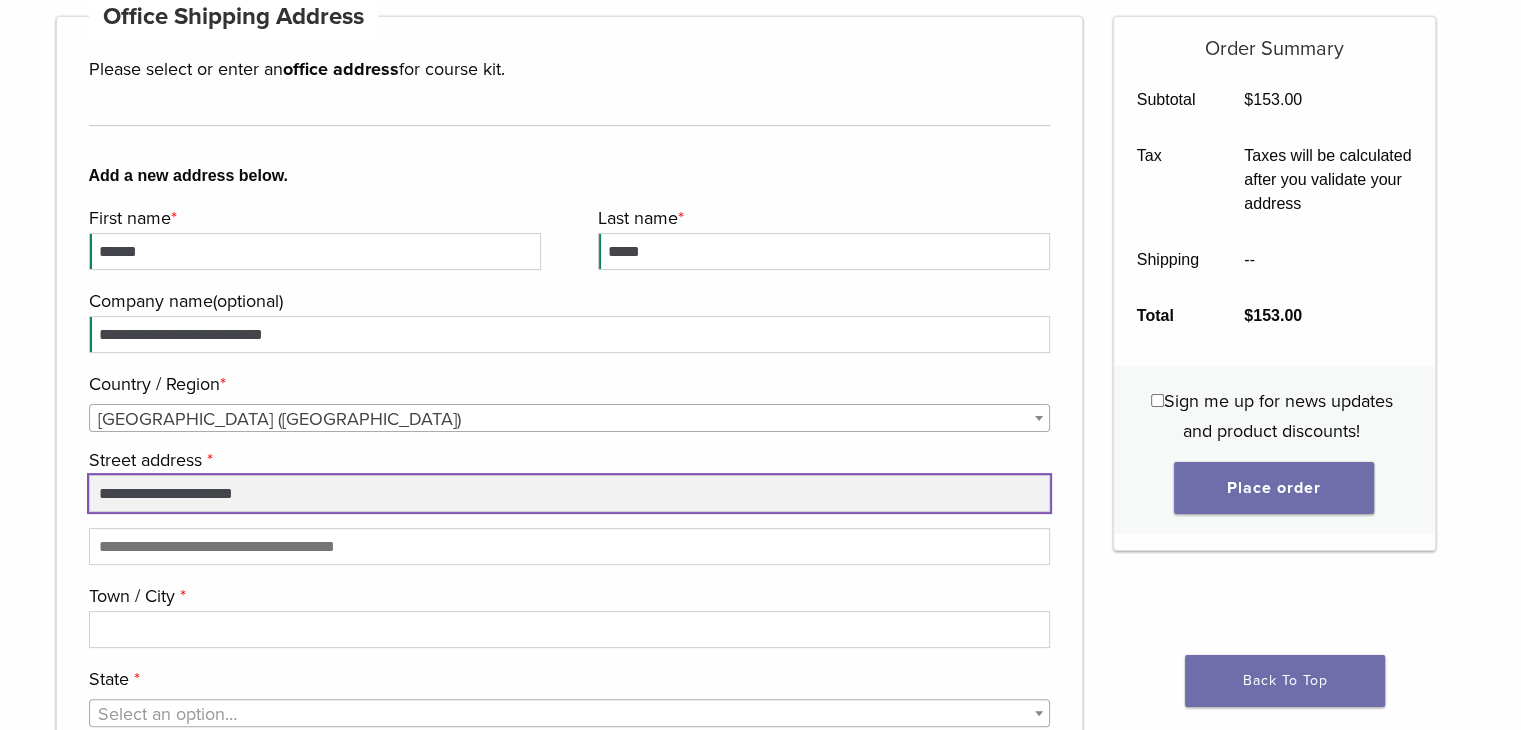 scroll, scrollTop: 464, scrollLeft: 0, axis: vertical 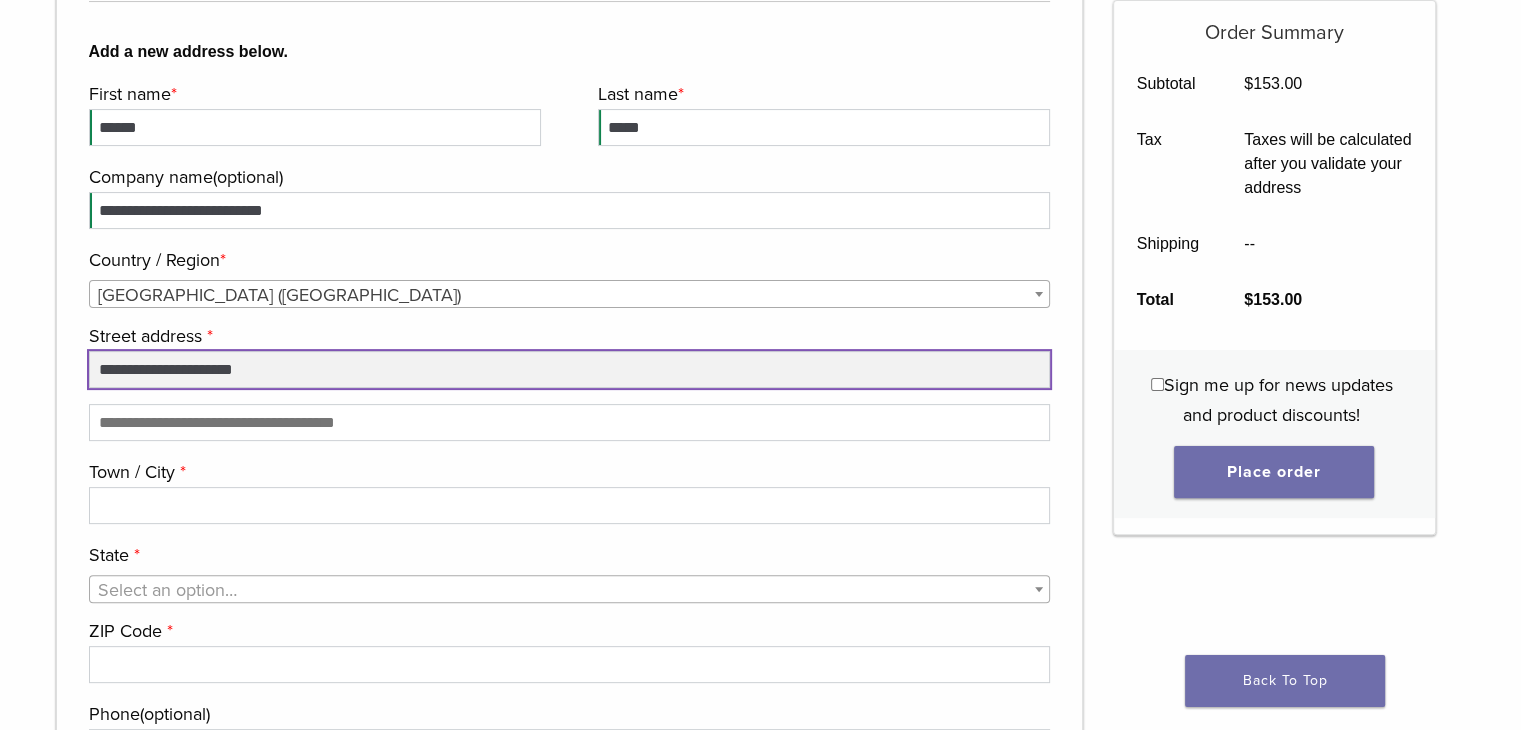 type on "**********" 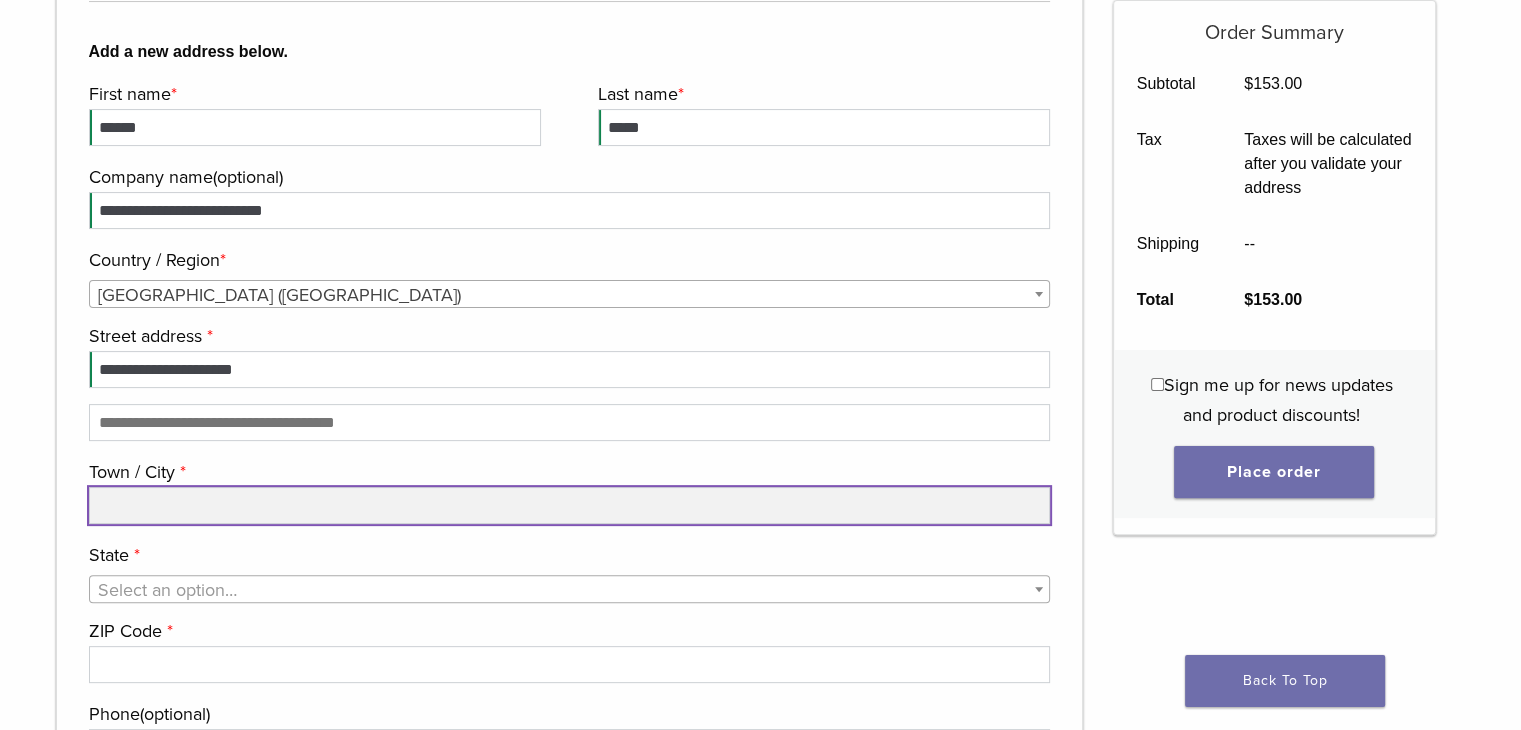 click on "Town / City   *" at bounding box center [570, 505] 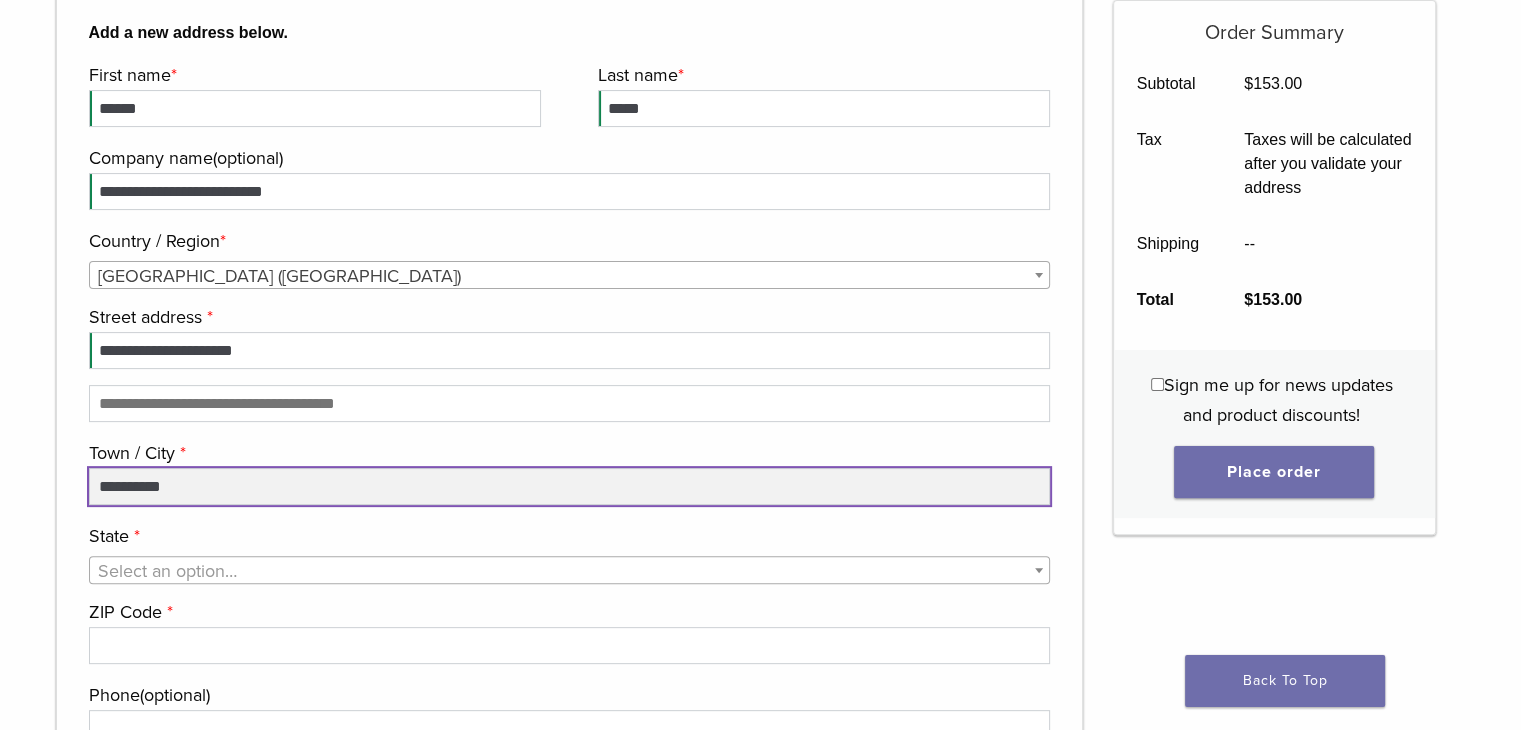 scroll, scrollTop: 476, scrollLeft: 0, axis: vertical 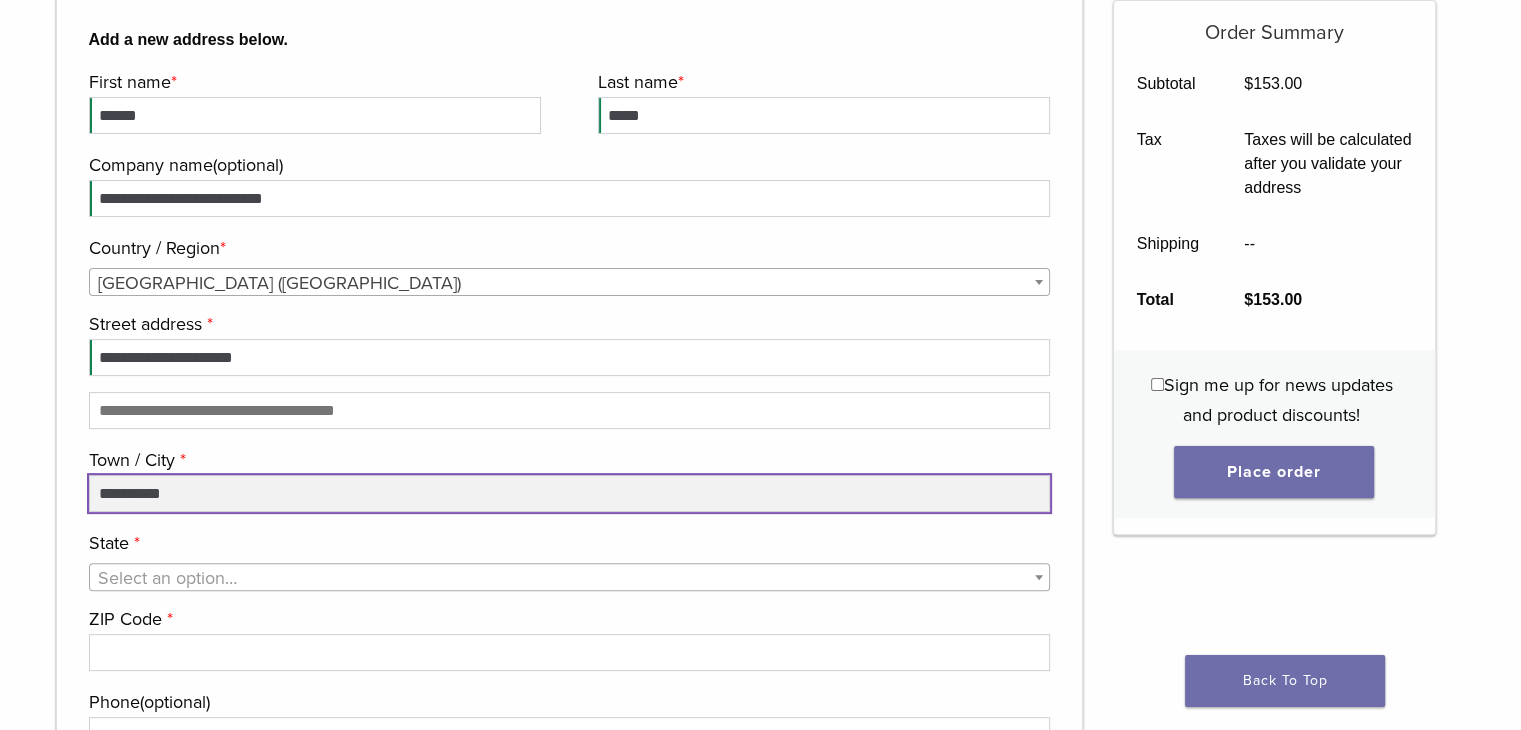 click on "**********" at bounding box center [570, 493] 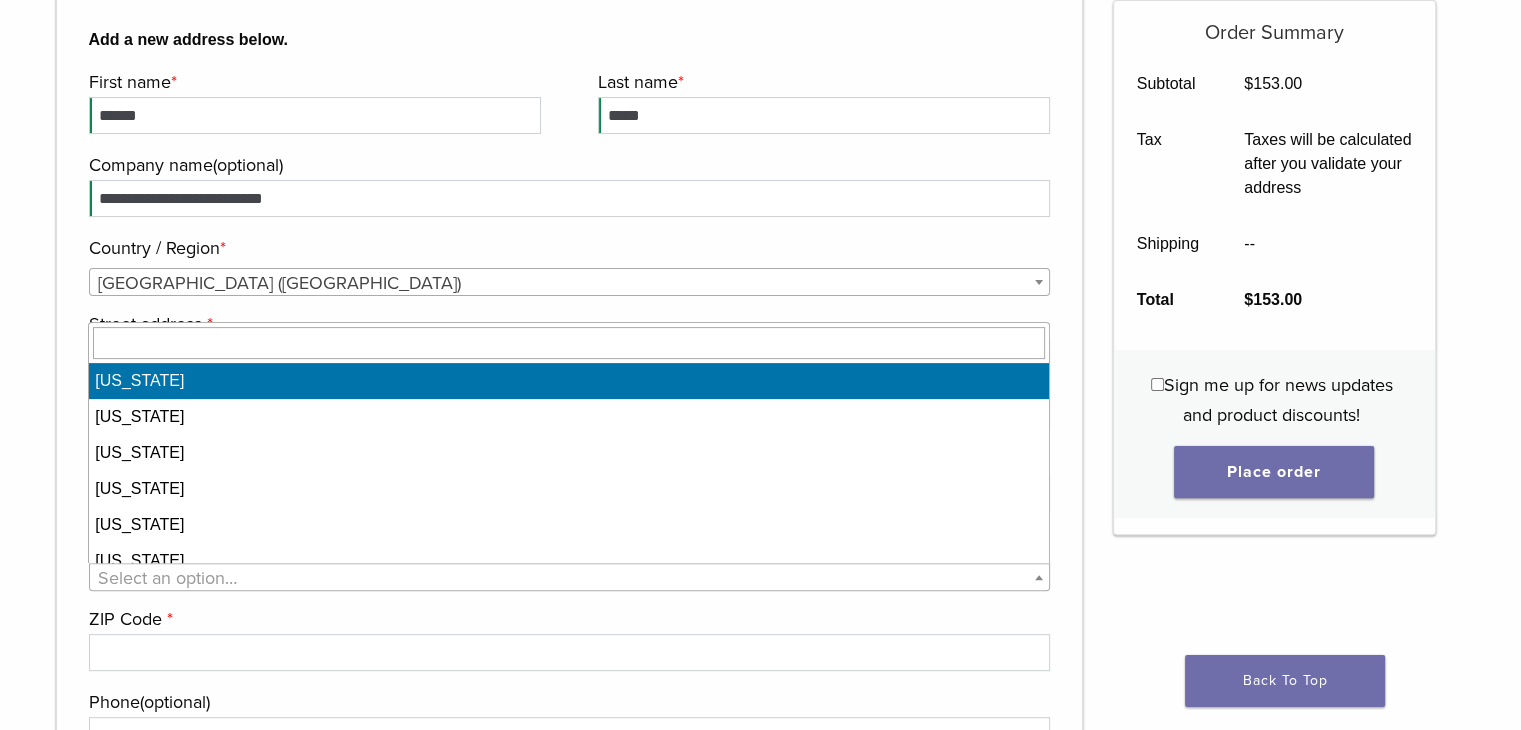click on "Select an option…" at bounding box center (570, 578) 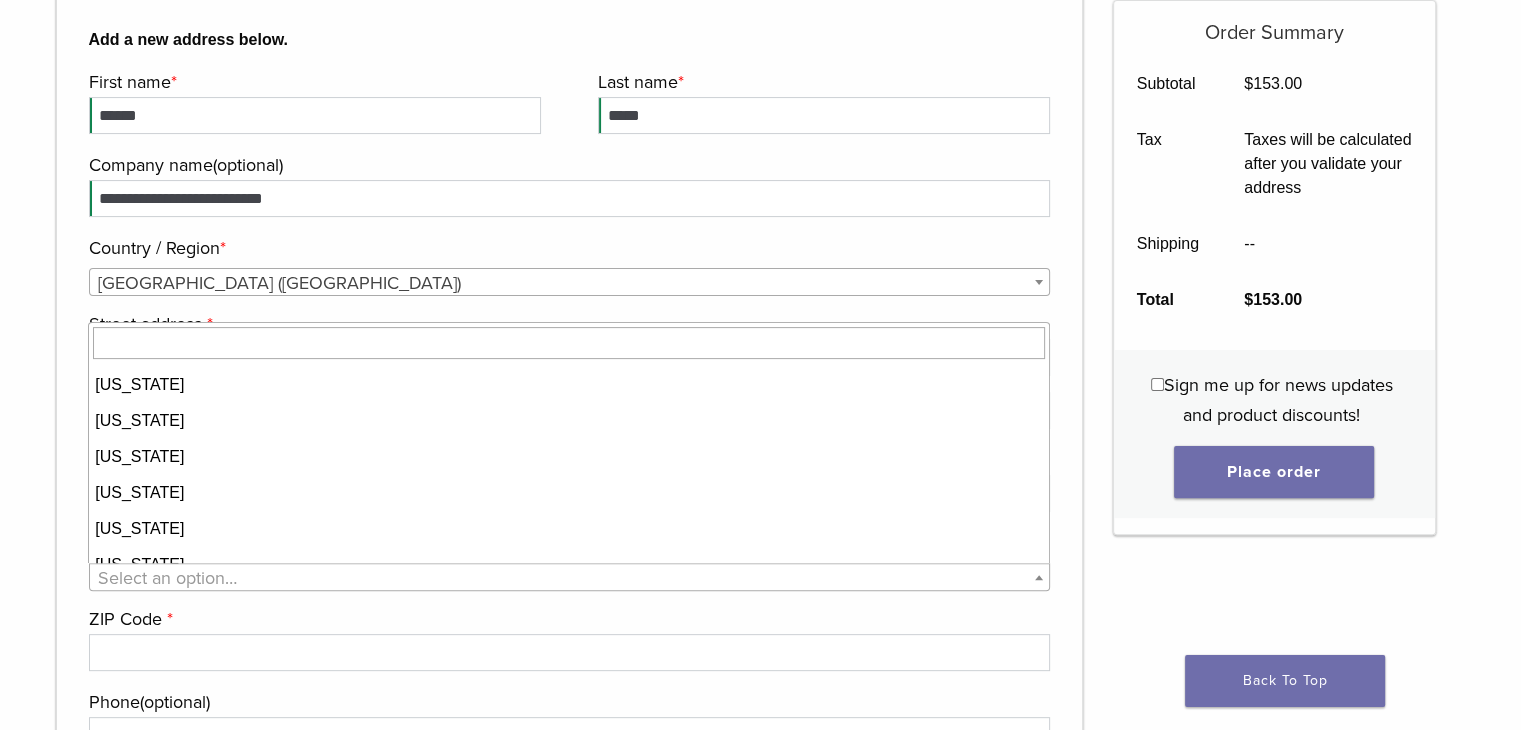 scroll, scrollTop: 772, scrollLeft: 0, axis: vertical 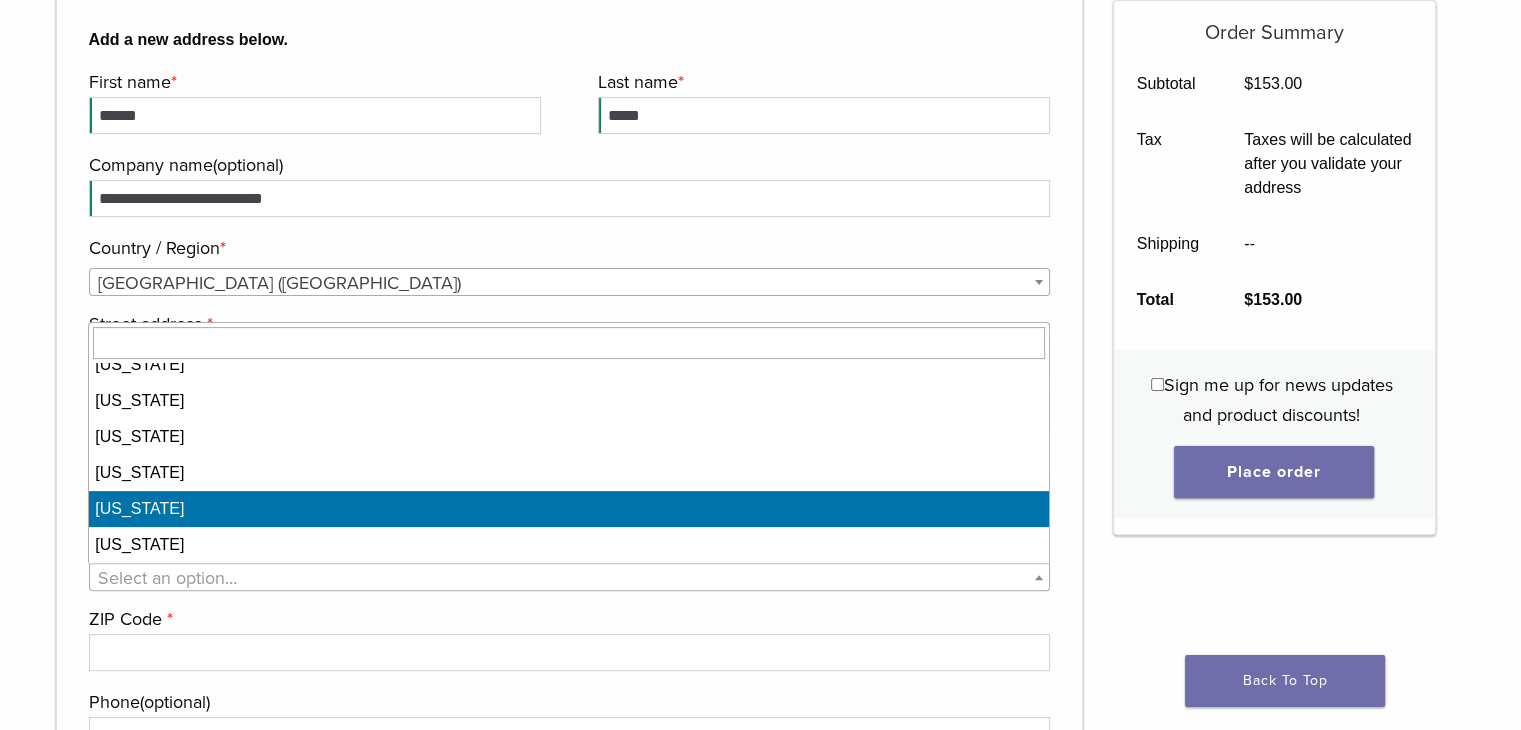 select on "**" 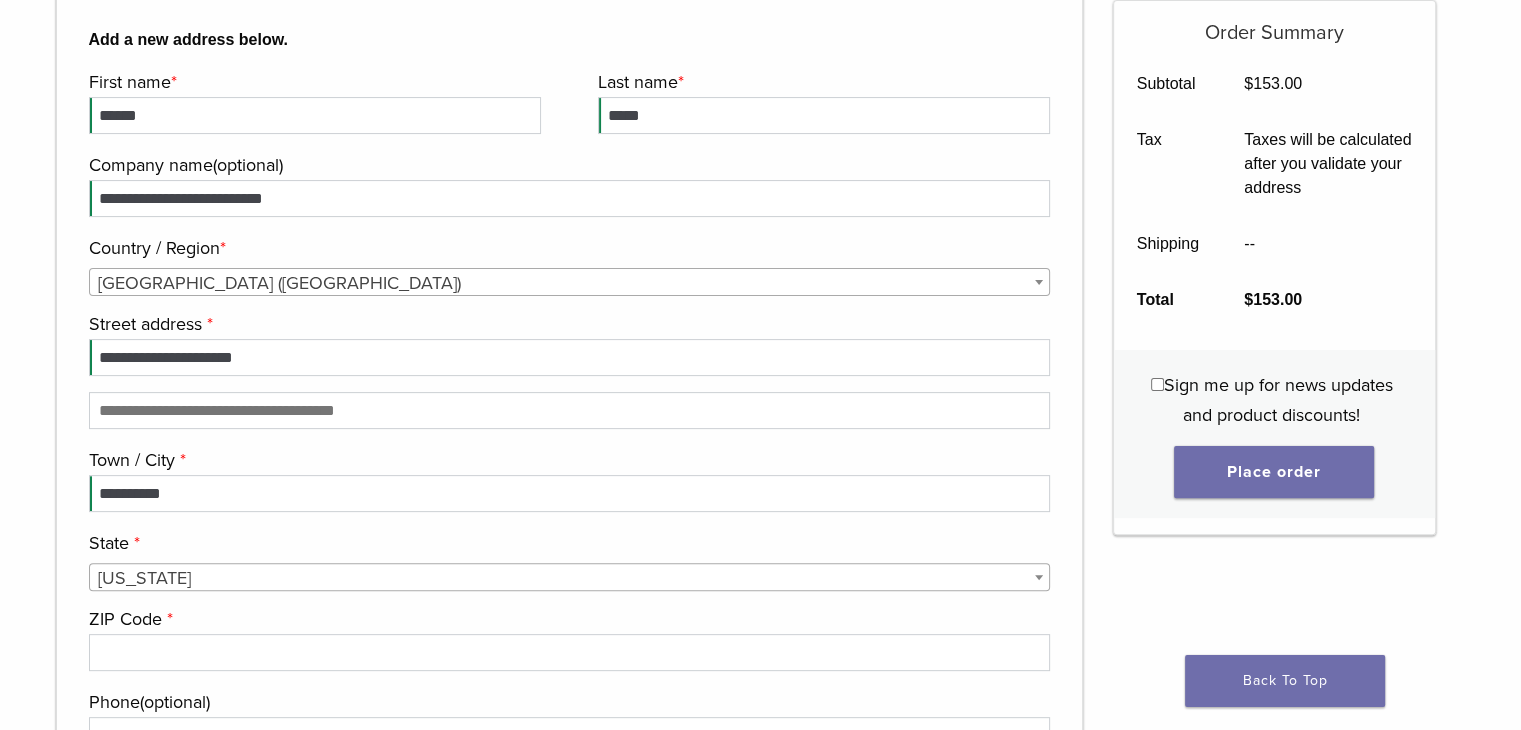 scroll, scrollTop: 516, scrollLeft: 0, axis: vertical 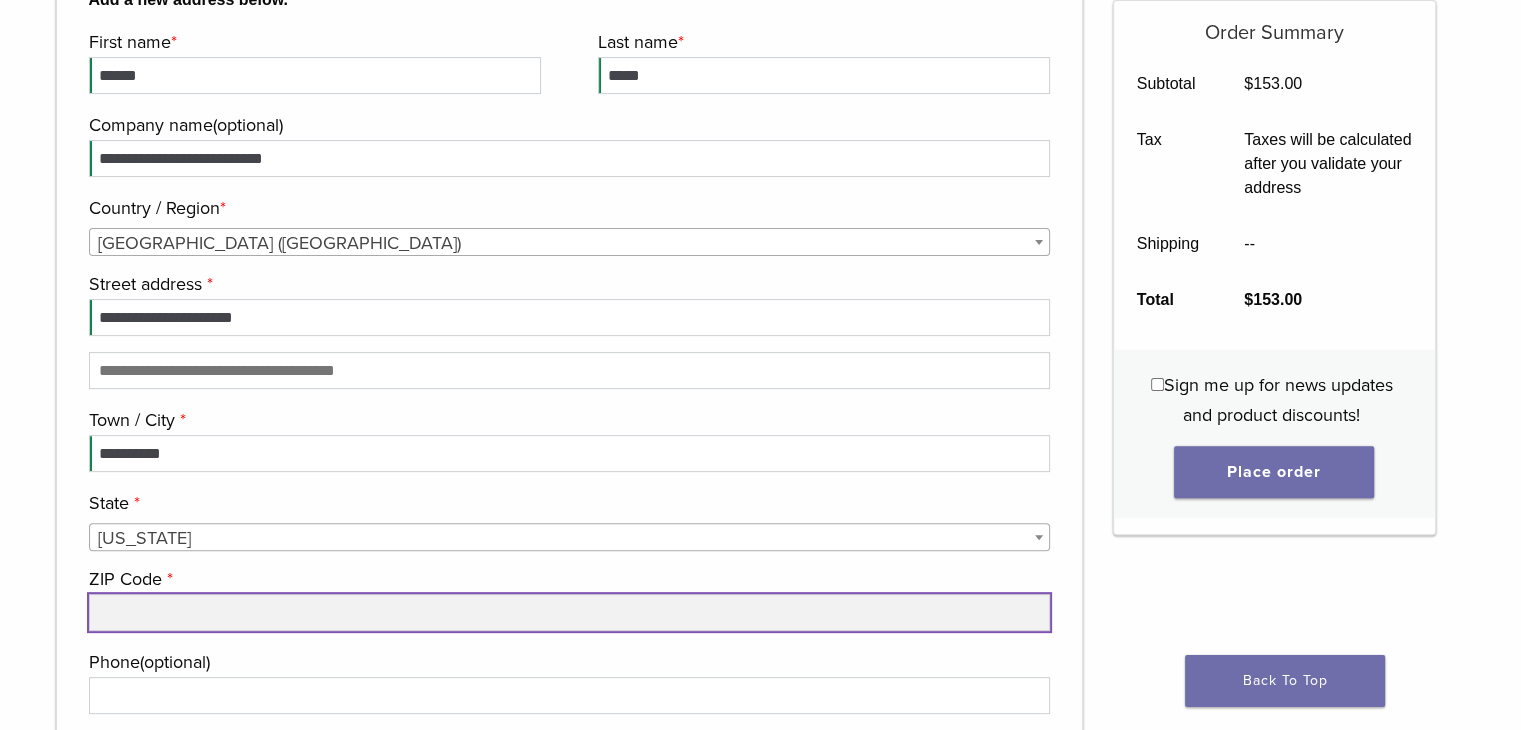 click on "ZIP Code   *" at bounding box center [570, 612] 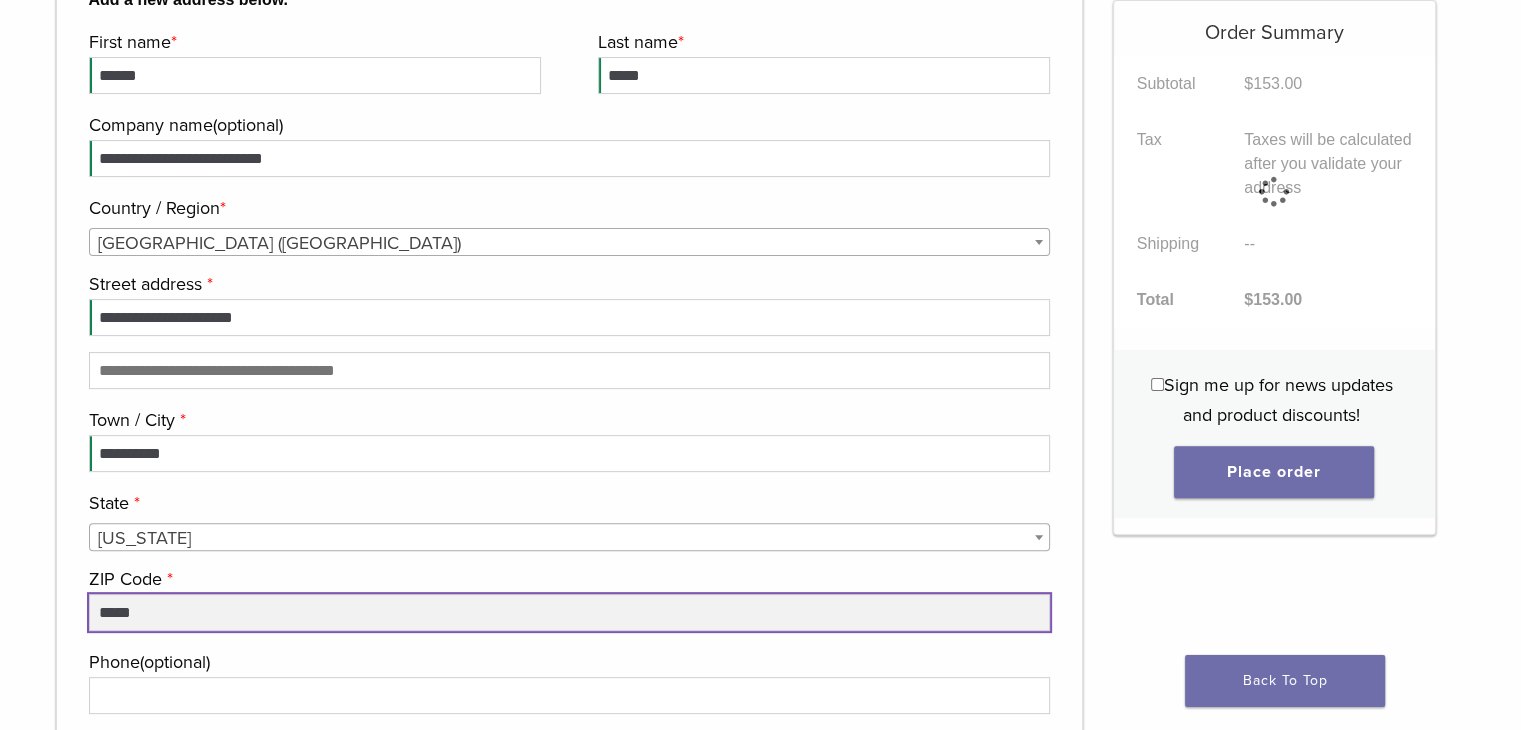 type on "*****" 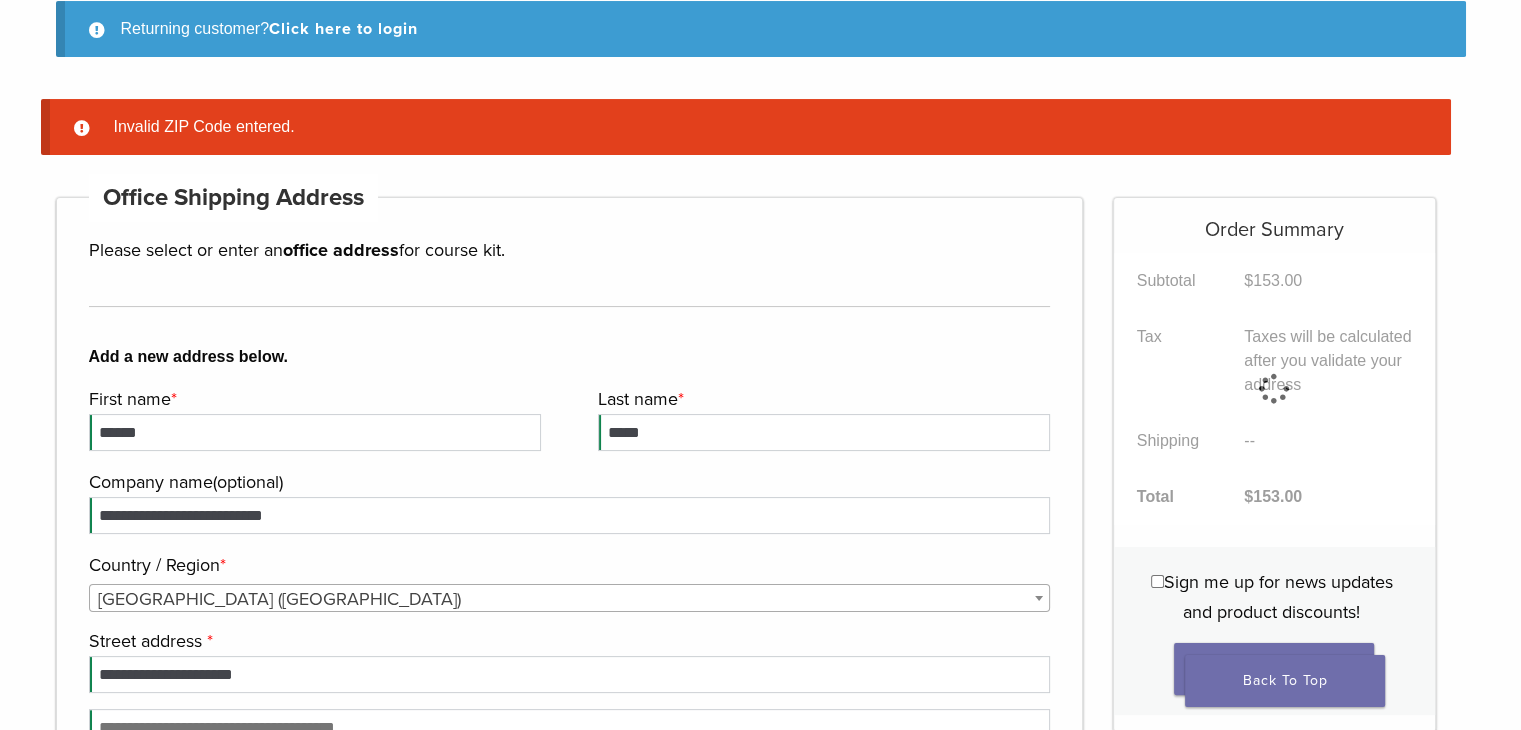 scroll, scrollTop: 308, scrollLeft: 0, axis: vertical 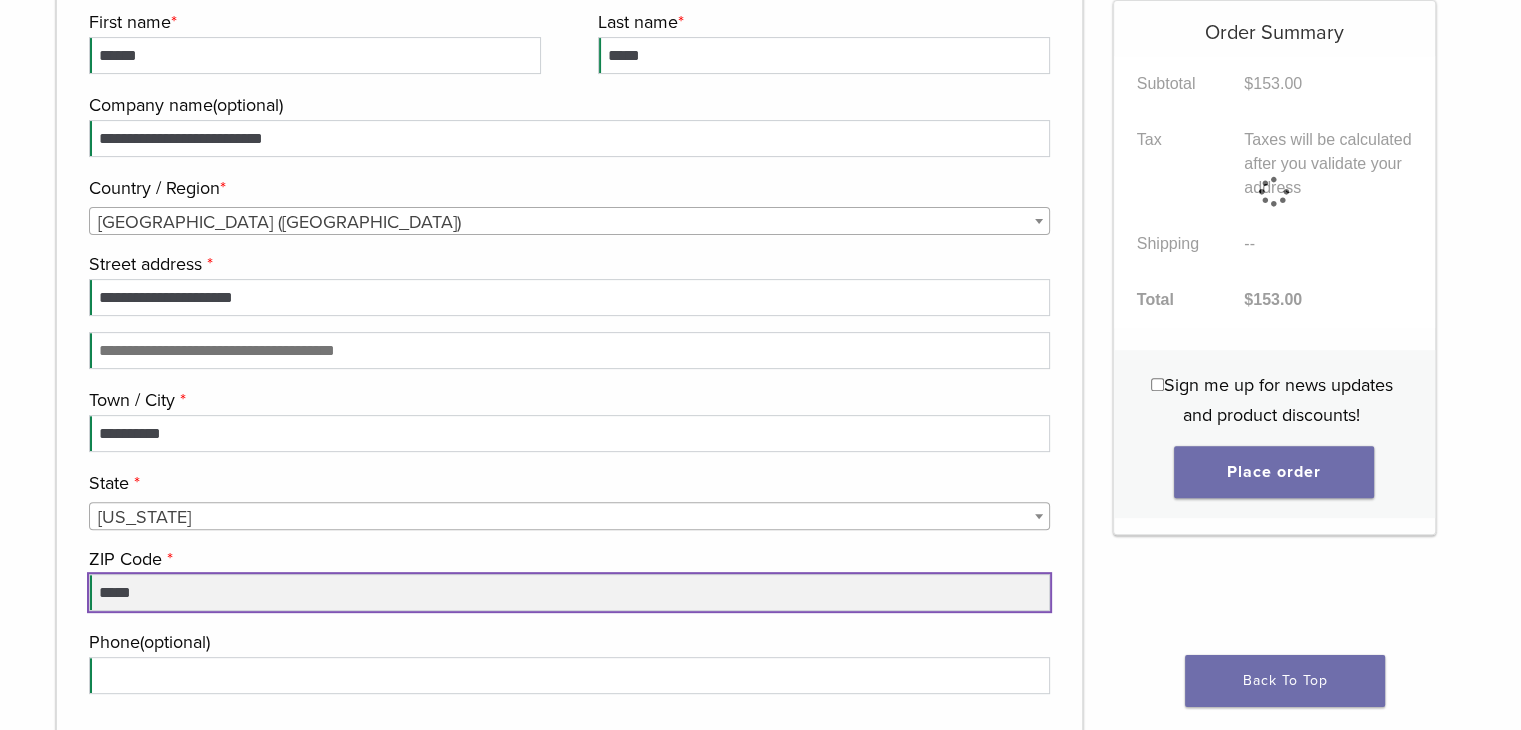 click on "*****" at bounding box center (570, 592) 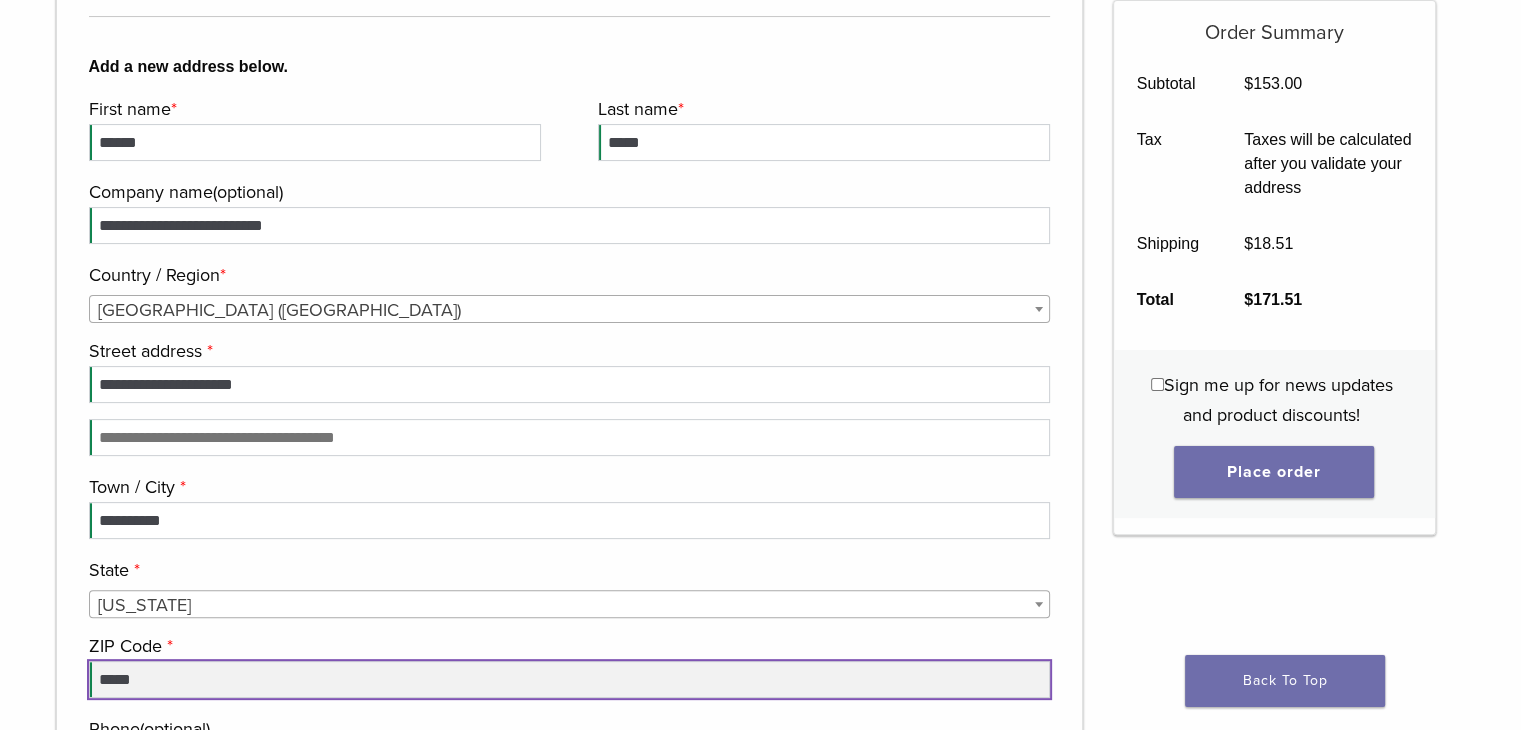 scroll, scrollTop: 732, scrollLeft: 0, axis: vertical 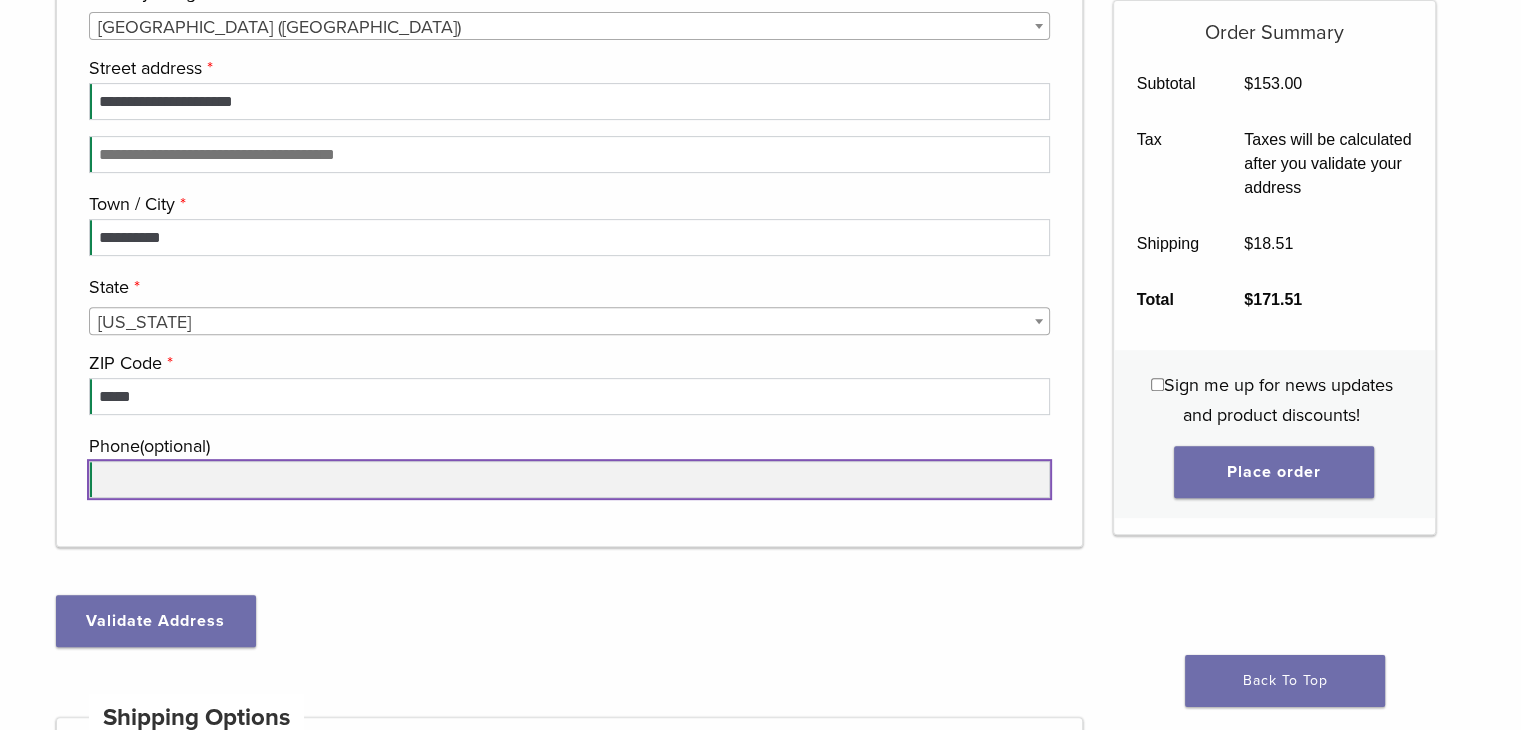 click on "Phone  (optional)" at bounding box center (570, 479) 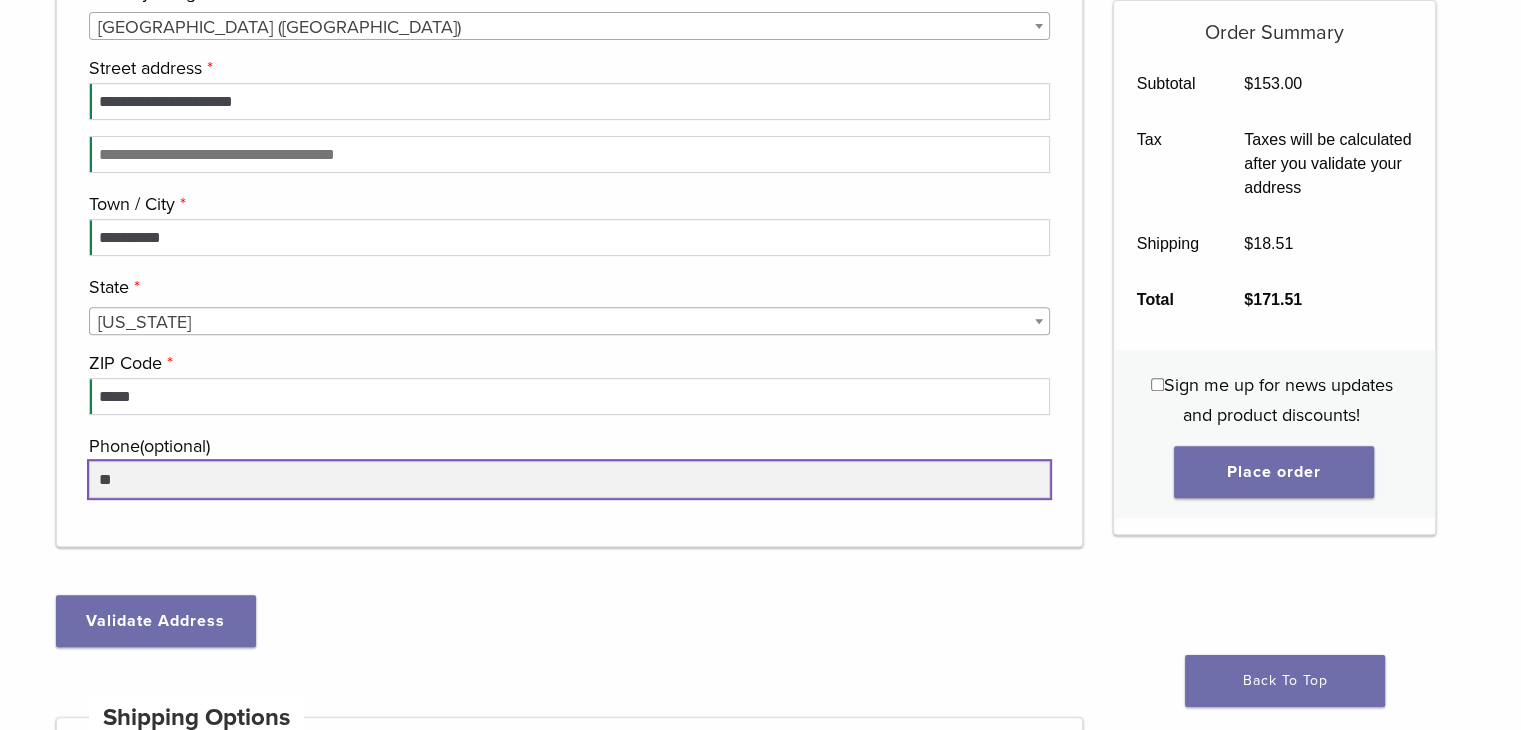 type on "*" 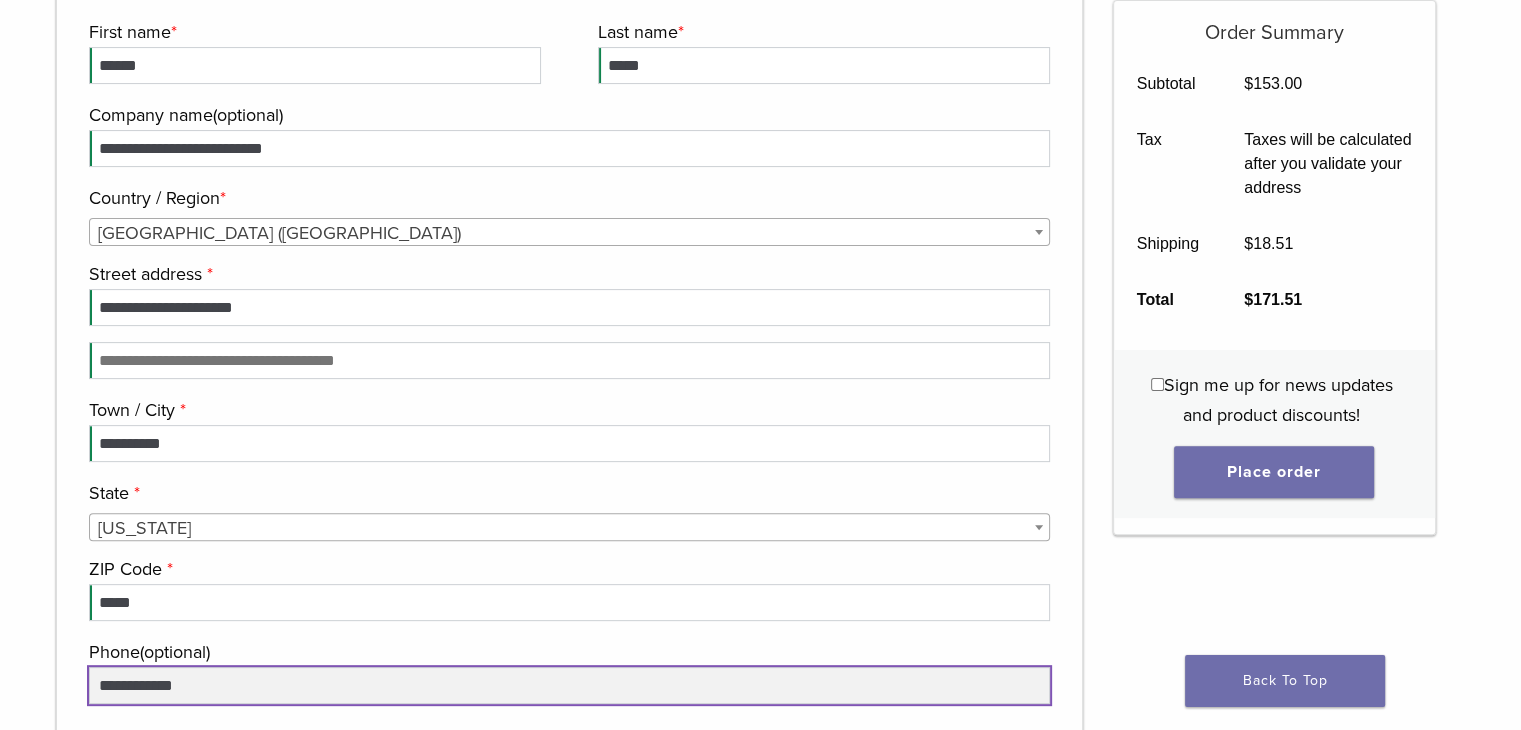 scroll, scrollTop: 525, scrollLeft: 0, axis: vertical 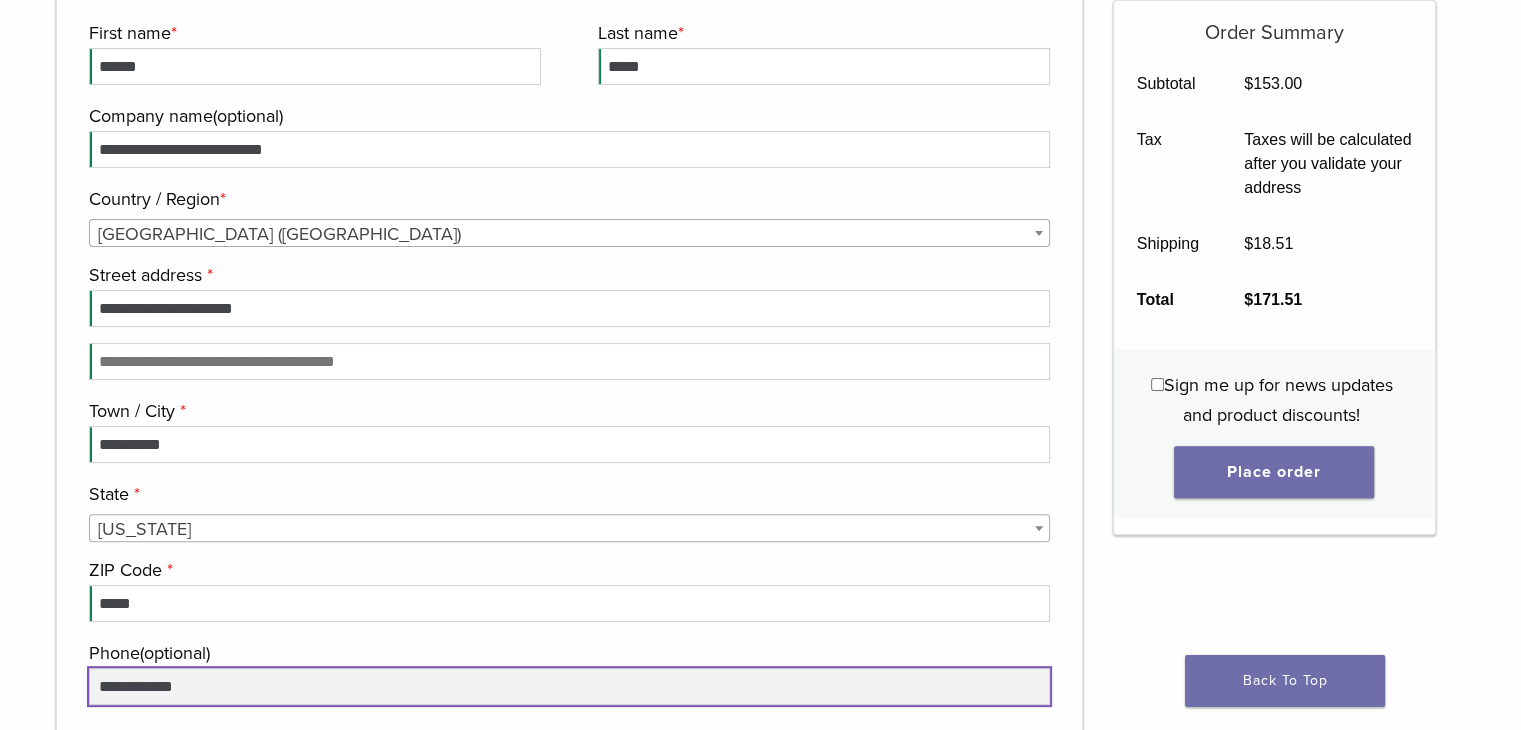 type on "**********" 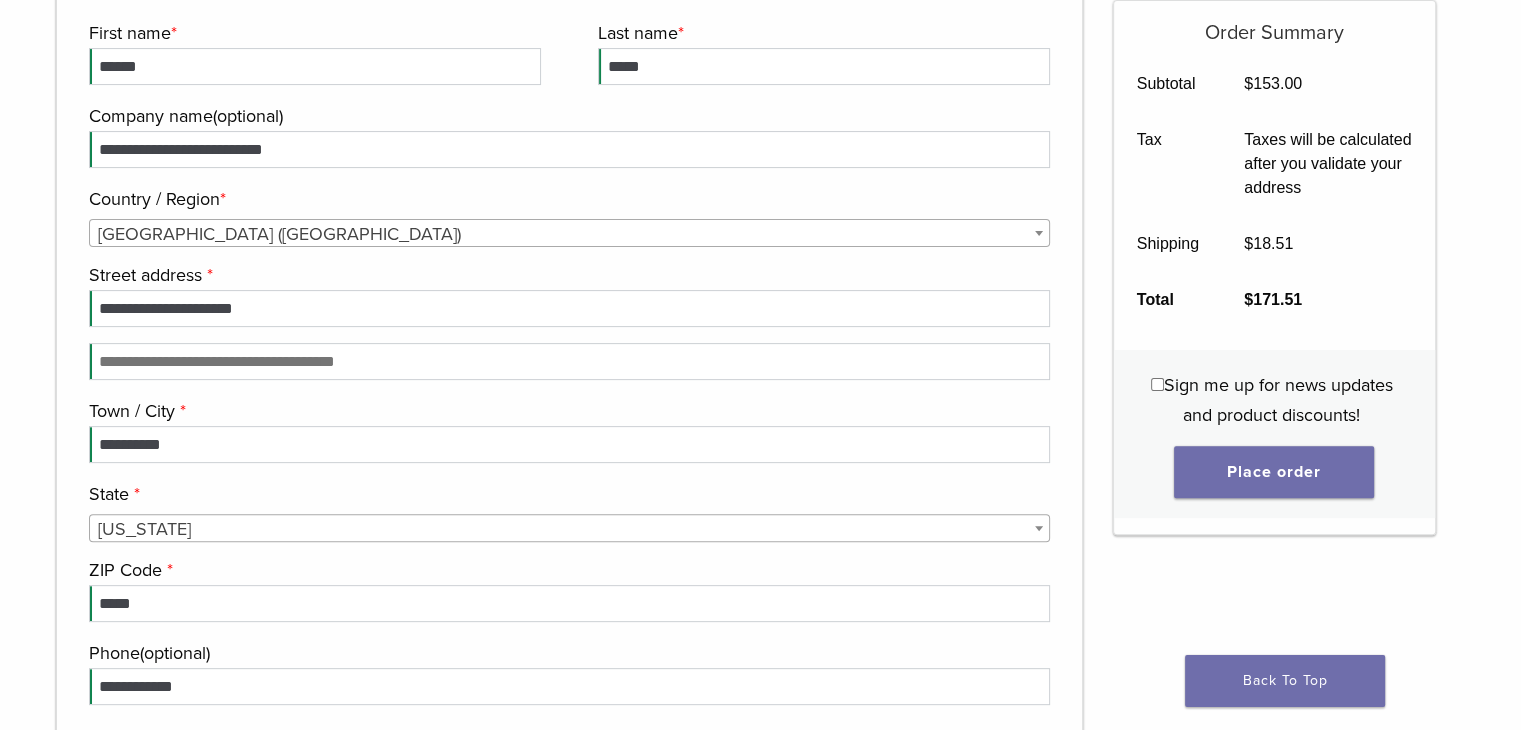 click on "**********" at bounding box center (746, 1276) 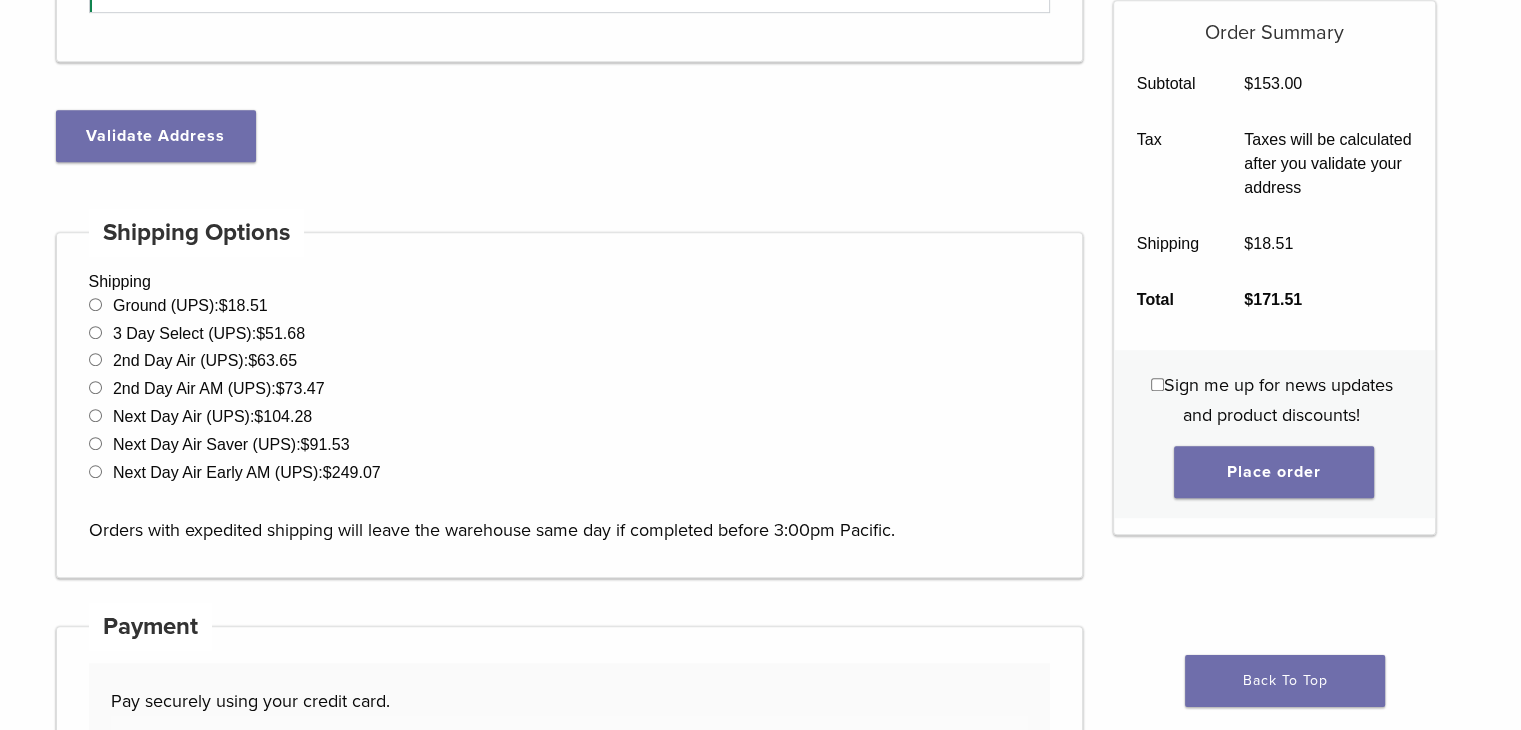 scroll, scrollTop: 1088, scrollLeft: 0, axis: vertical 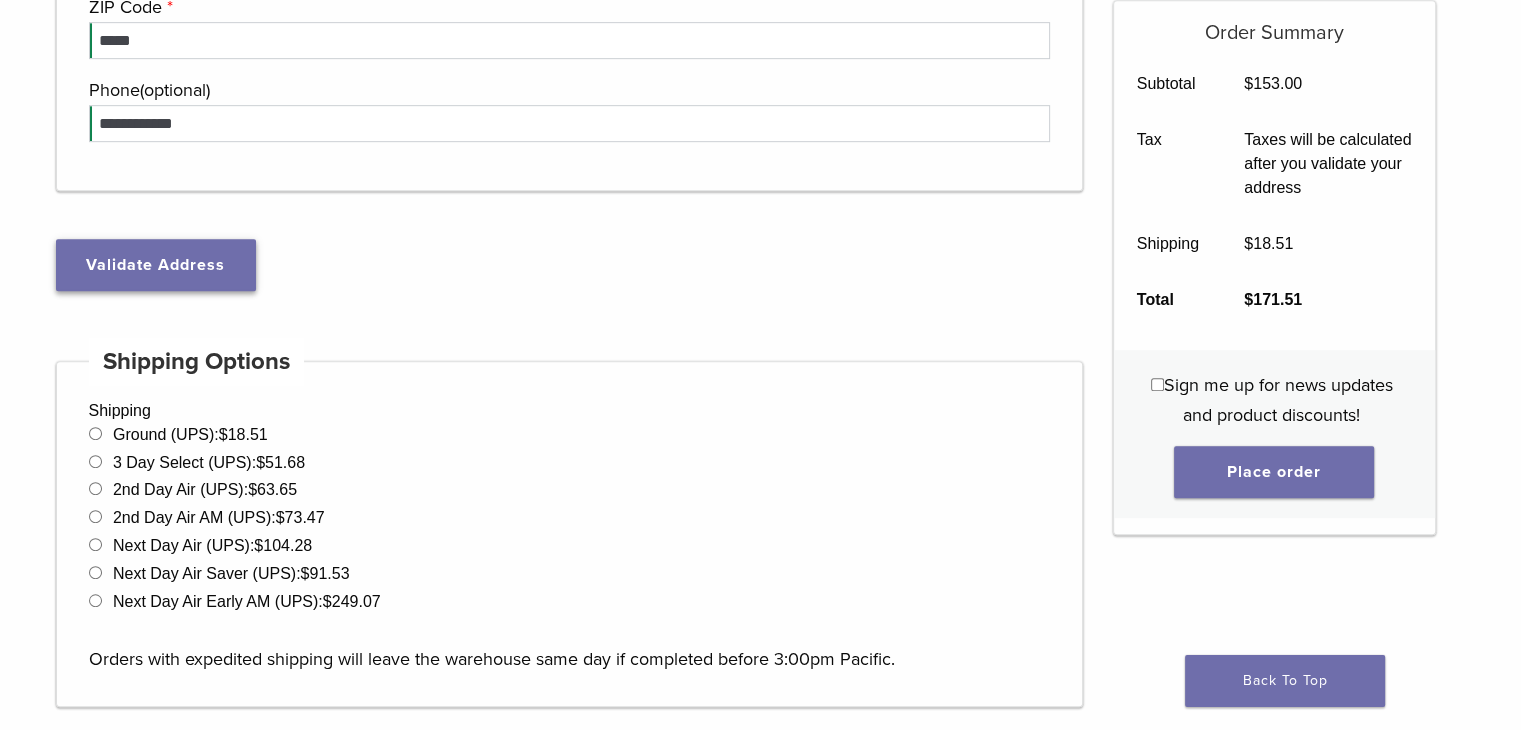 click on "Validate Address" at bounding box center (156, 265) 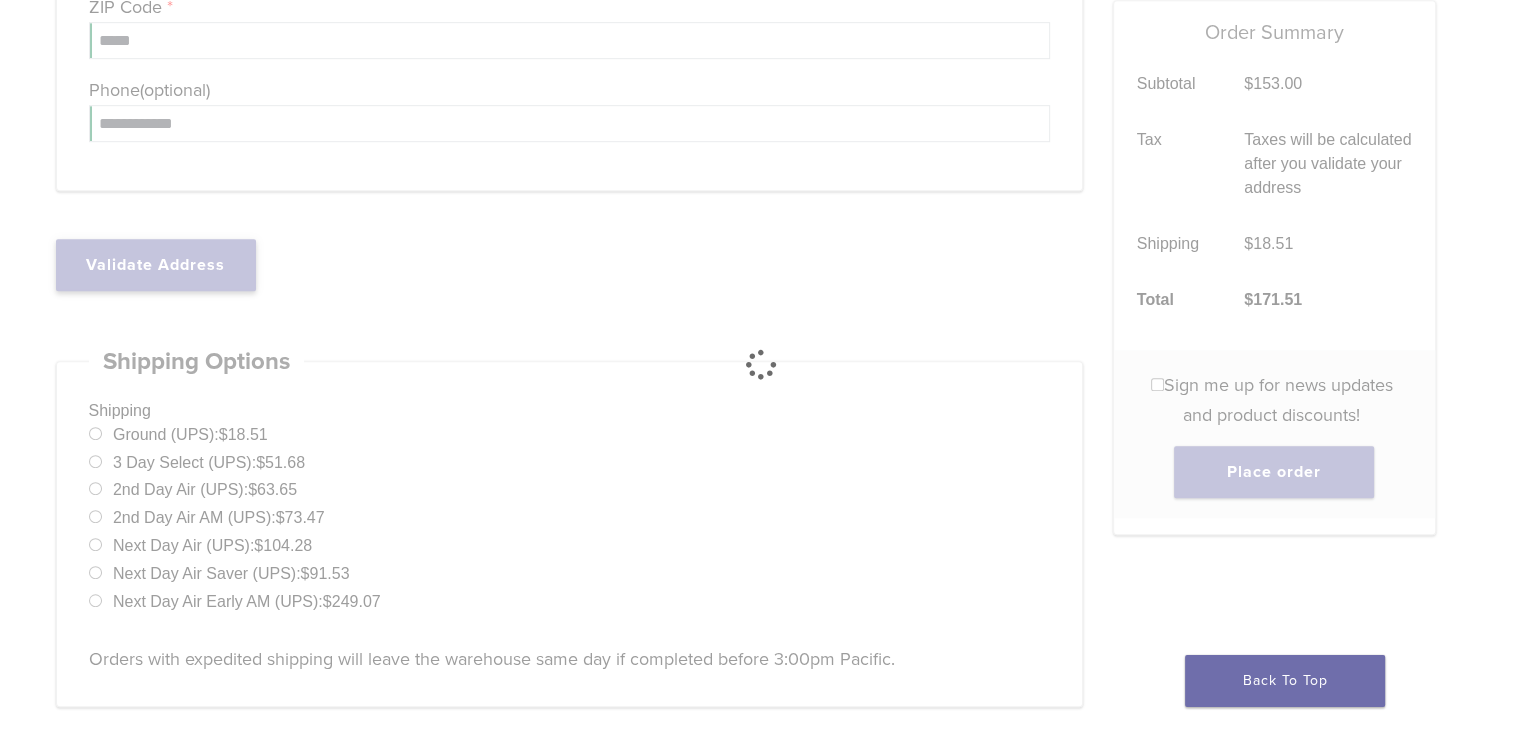 type on "**********" 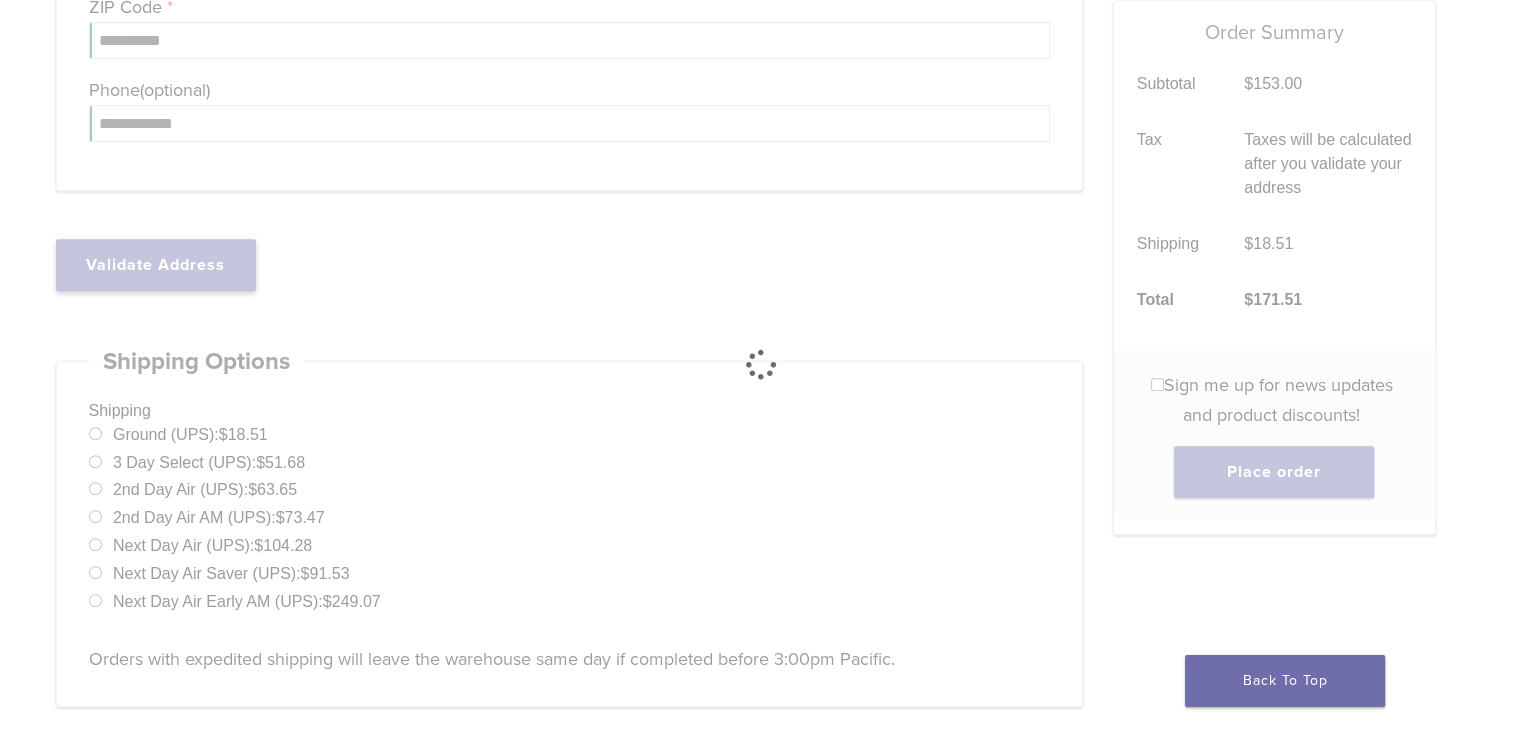 select on "**" 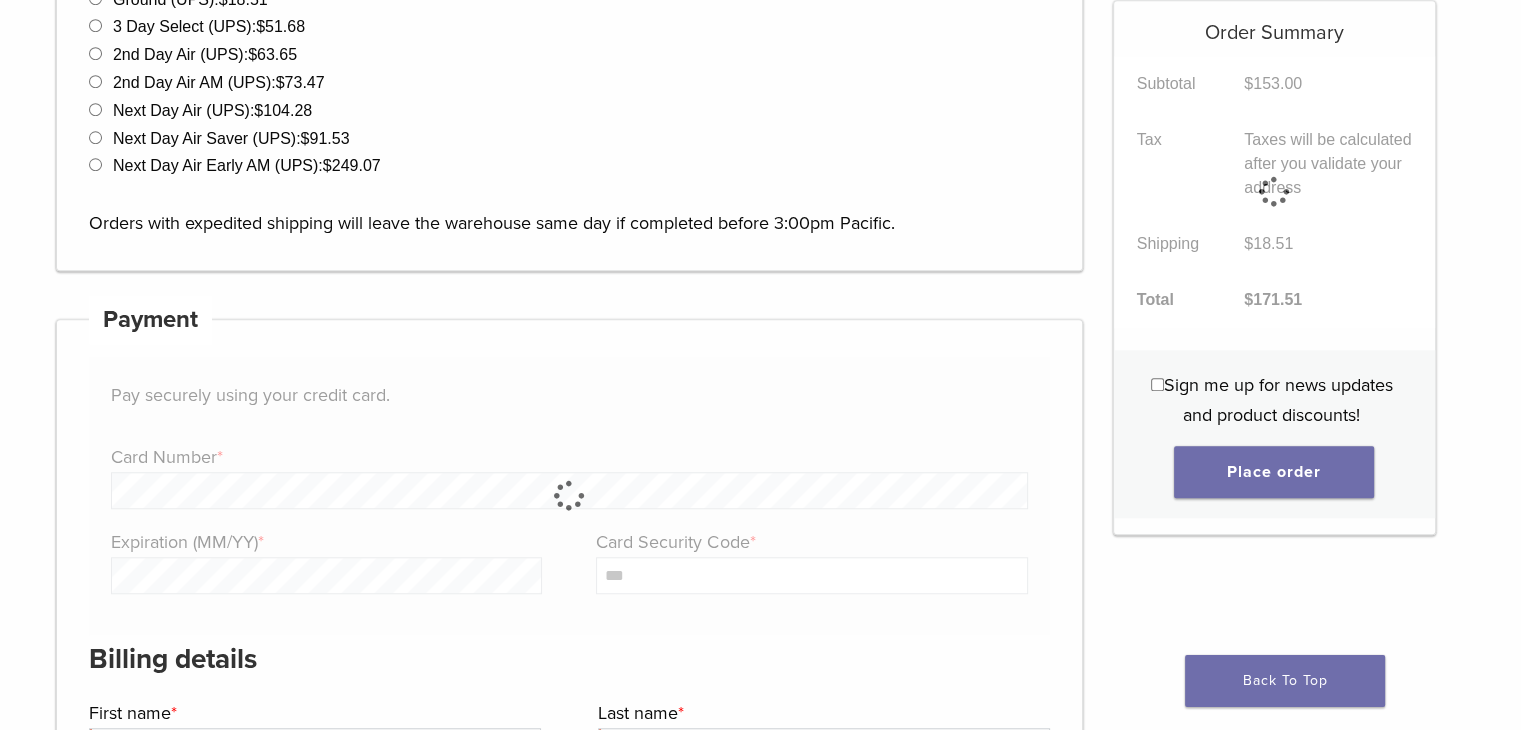 scroll, scrollTop: 1760, scrollLeft: 0, axis: vertical 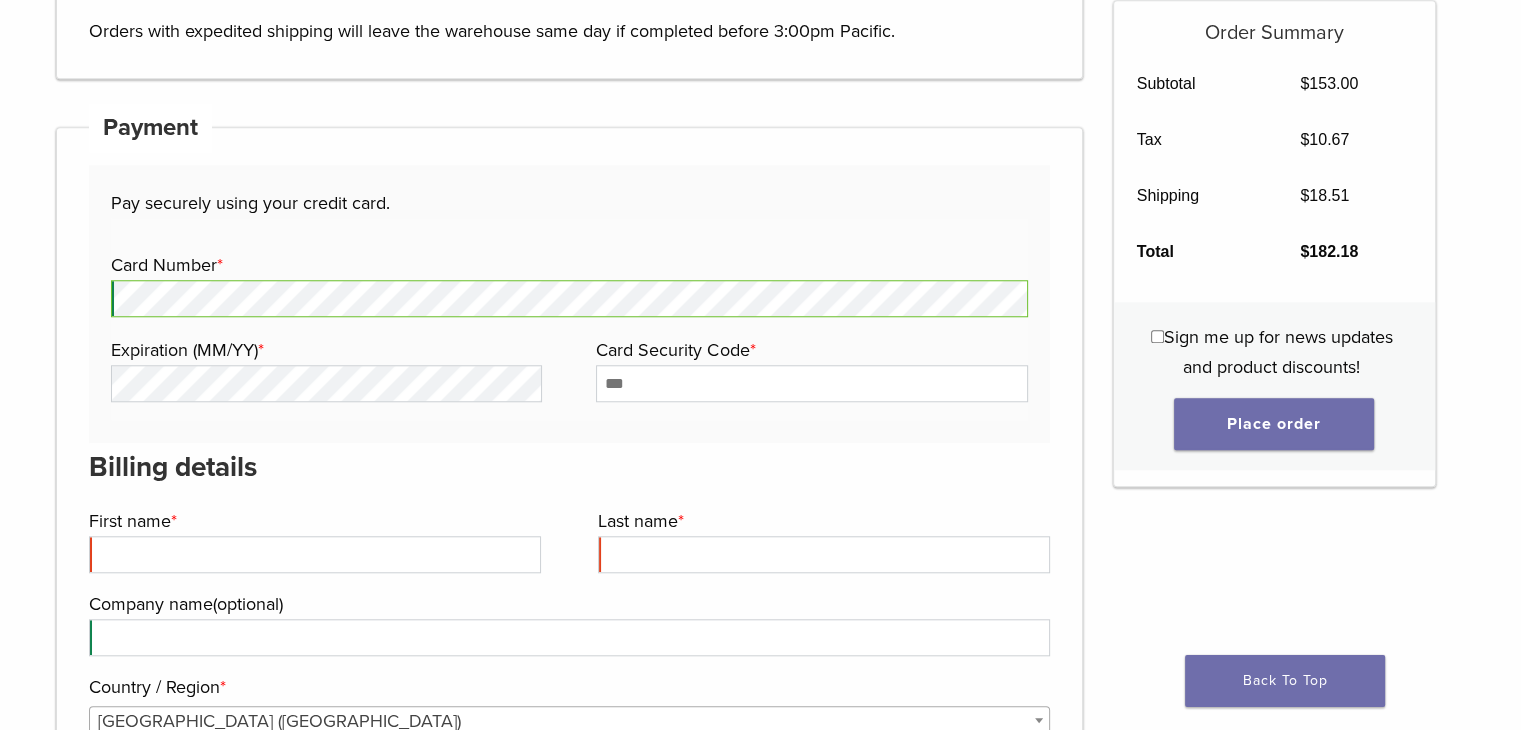 click at bounding box center [569, 377] 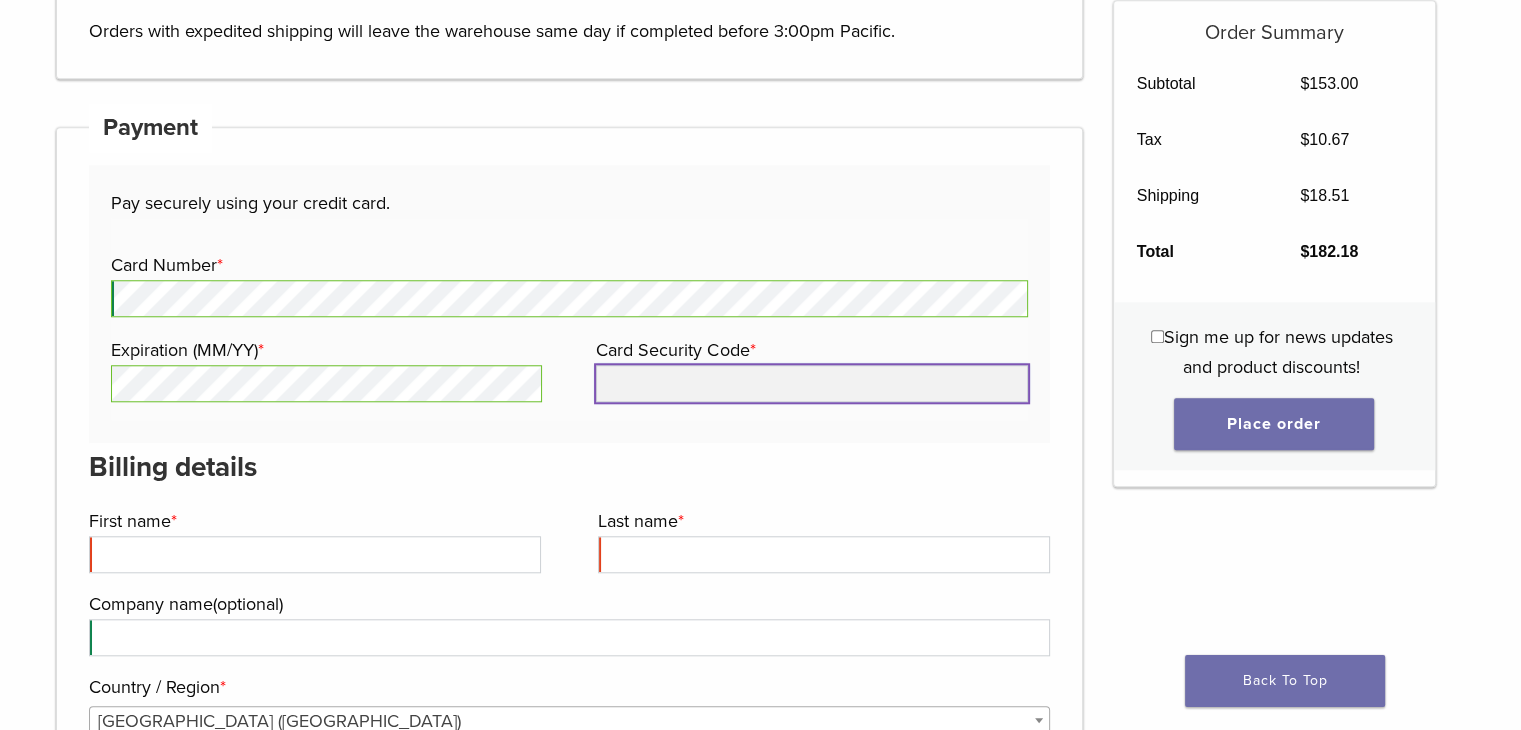 click on "Card Security Code  *" at bounding box center [811, 383] 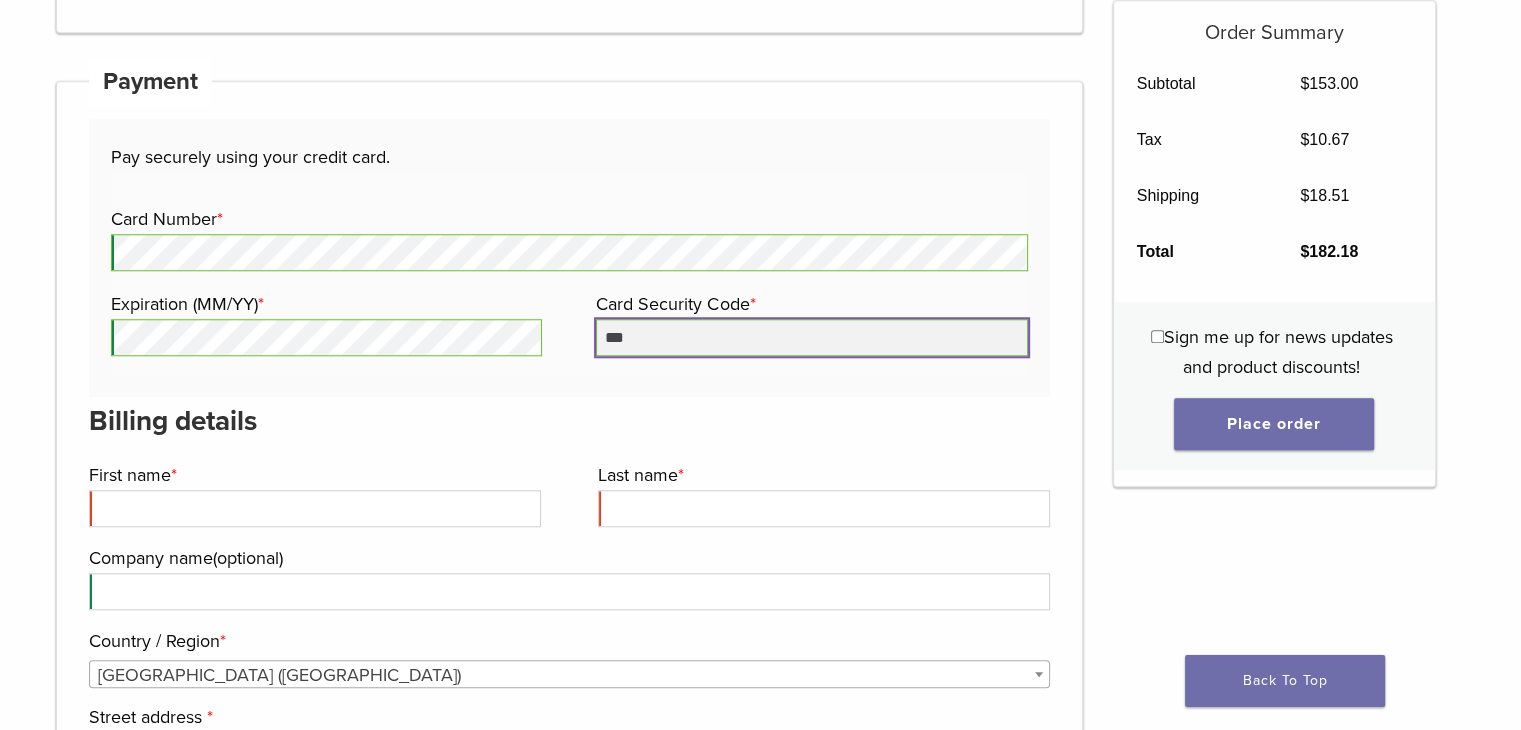 scroll, scrollTop: 1840, scrollLeft: 0, axis: vertical 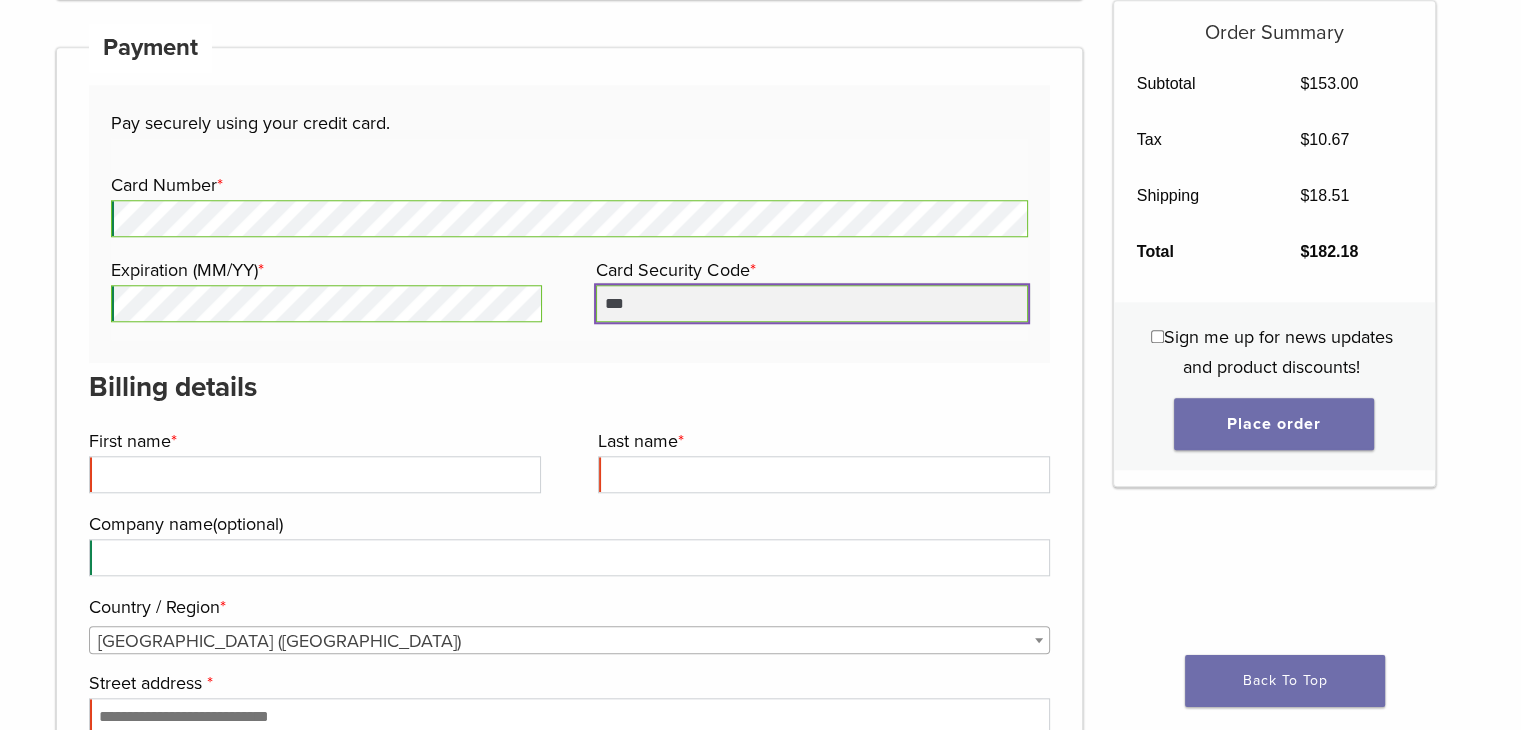 type on "***" 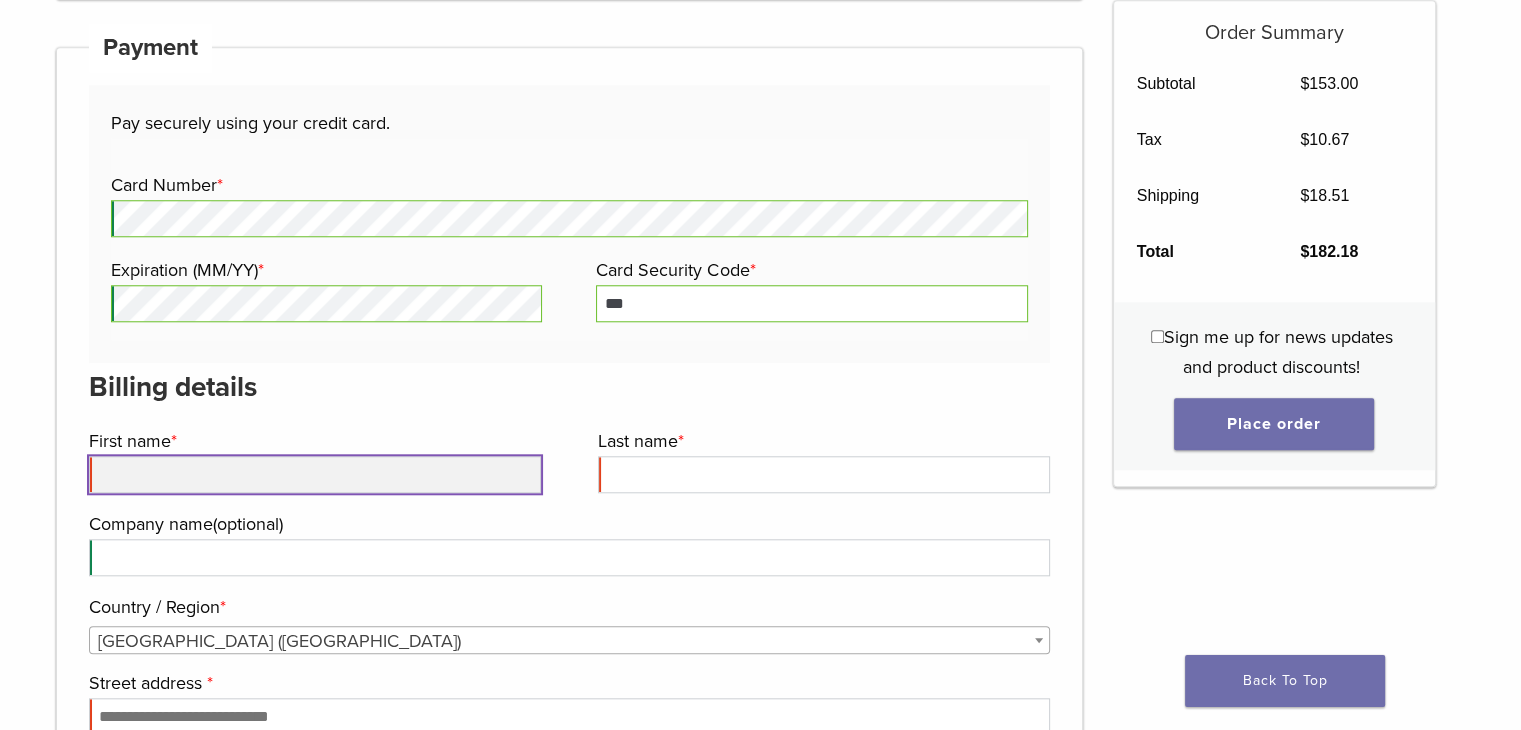 click on "First name  *" at bounding box center (315, 474) 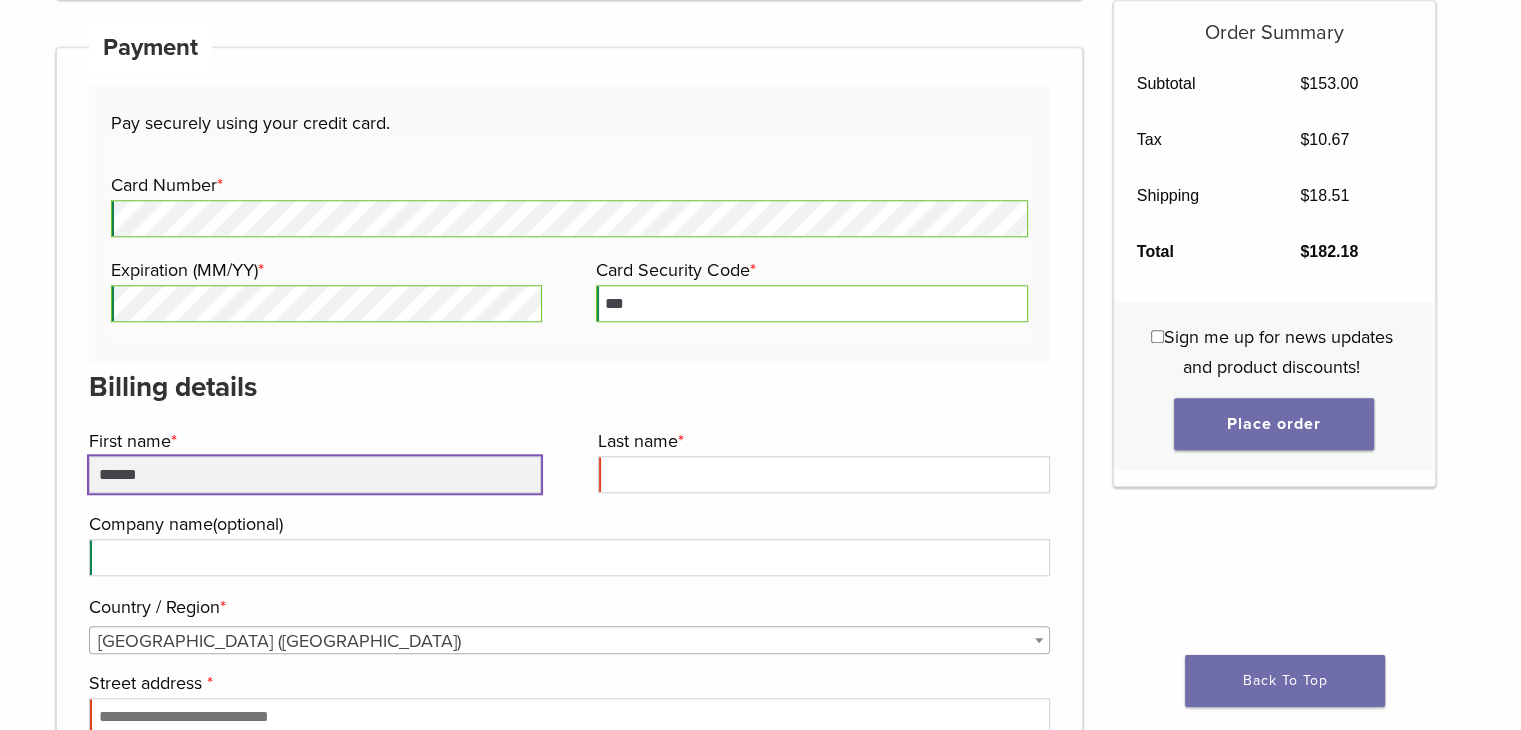 type on "******" 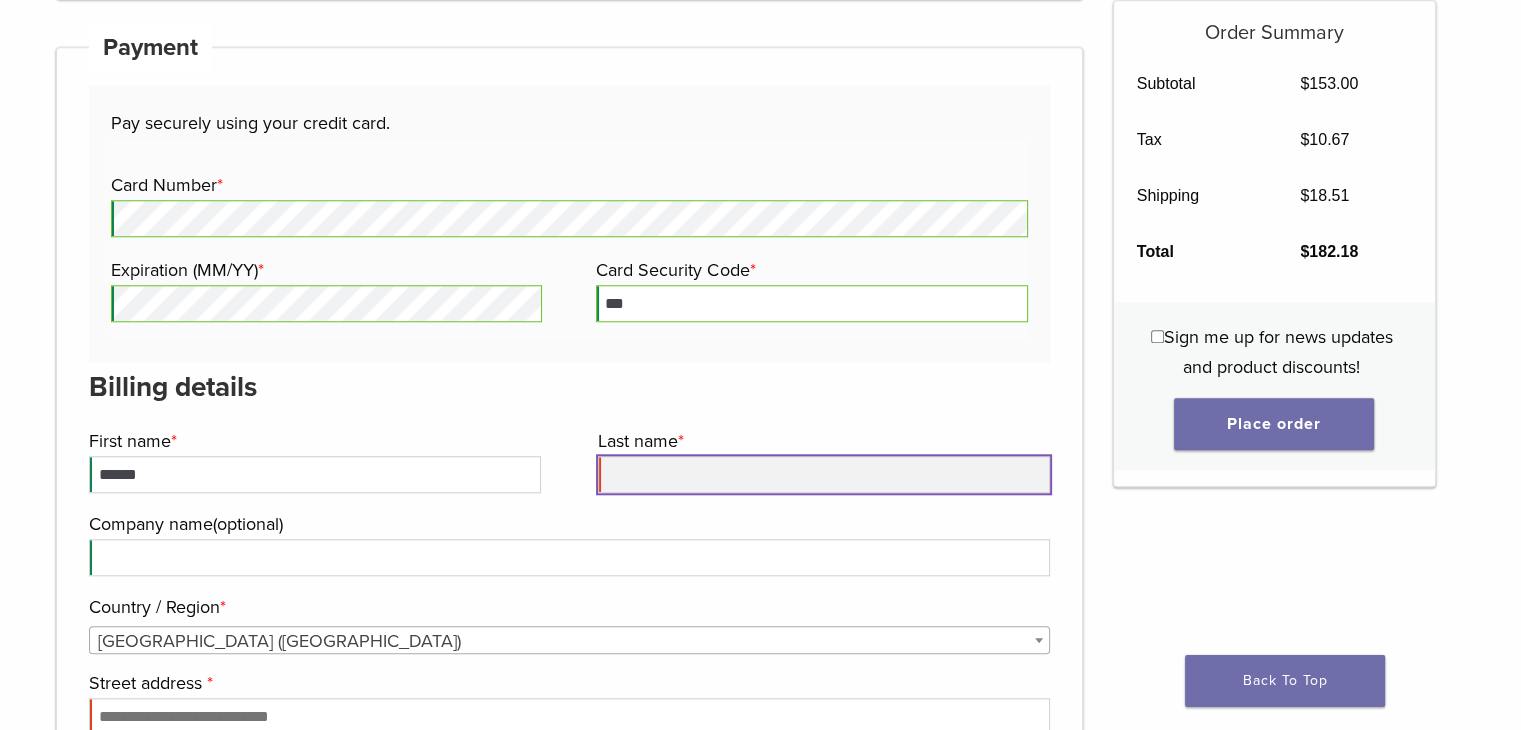click on "Last name  *" at bounding box center (824, 474) 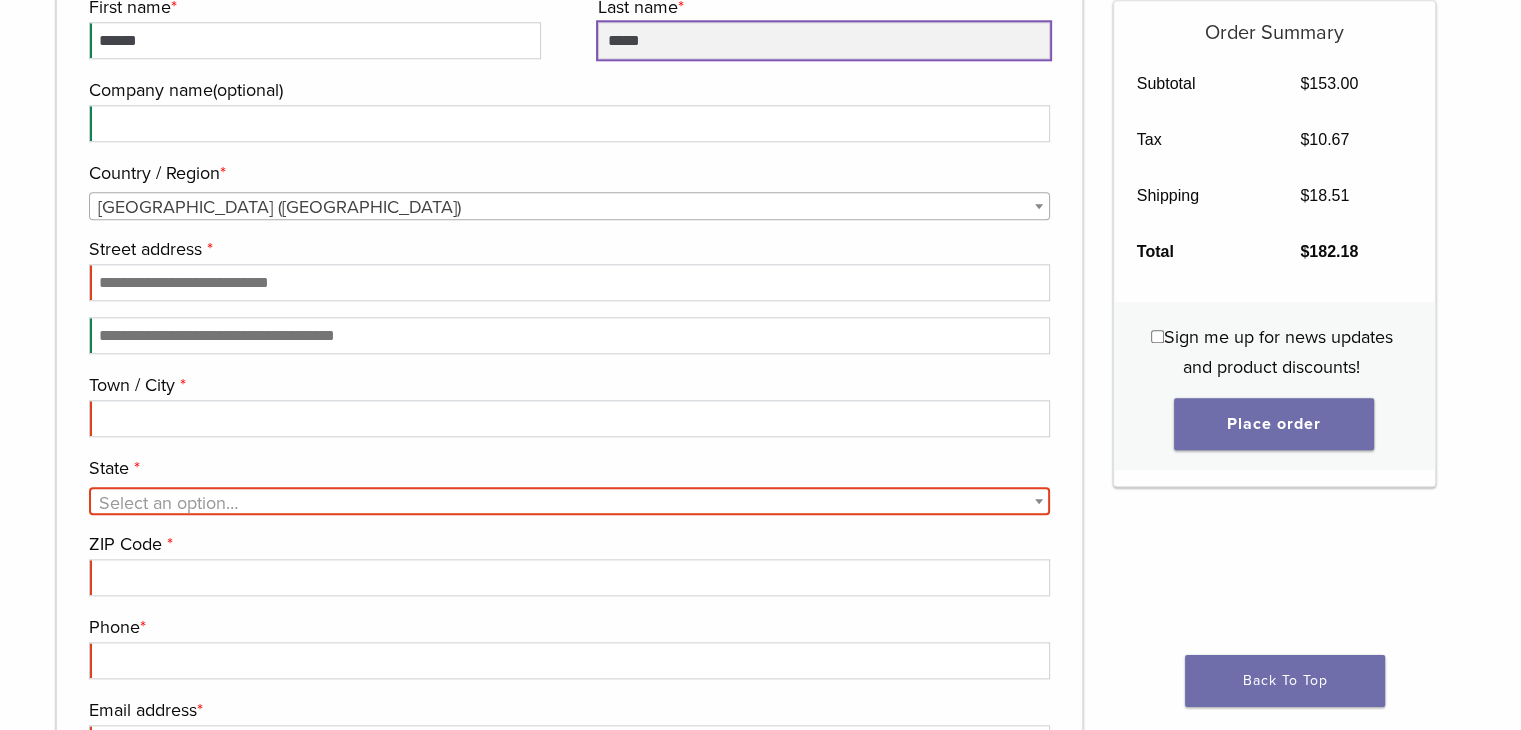 scroll, scrollTop: 2280, scrollLeft: 0, axis: vertical 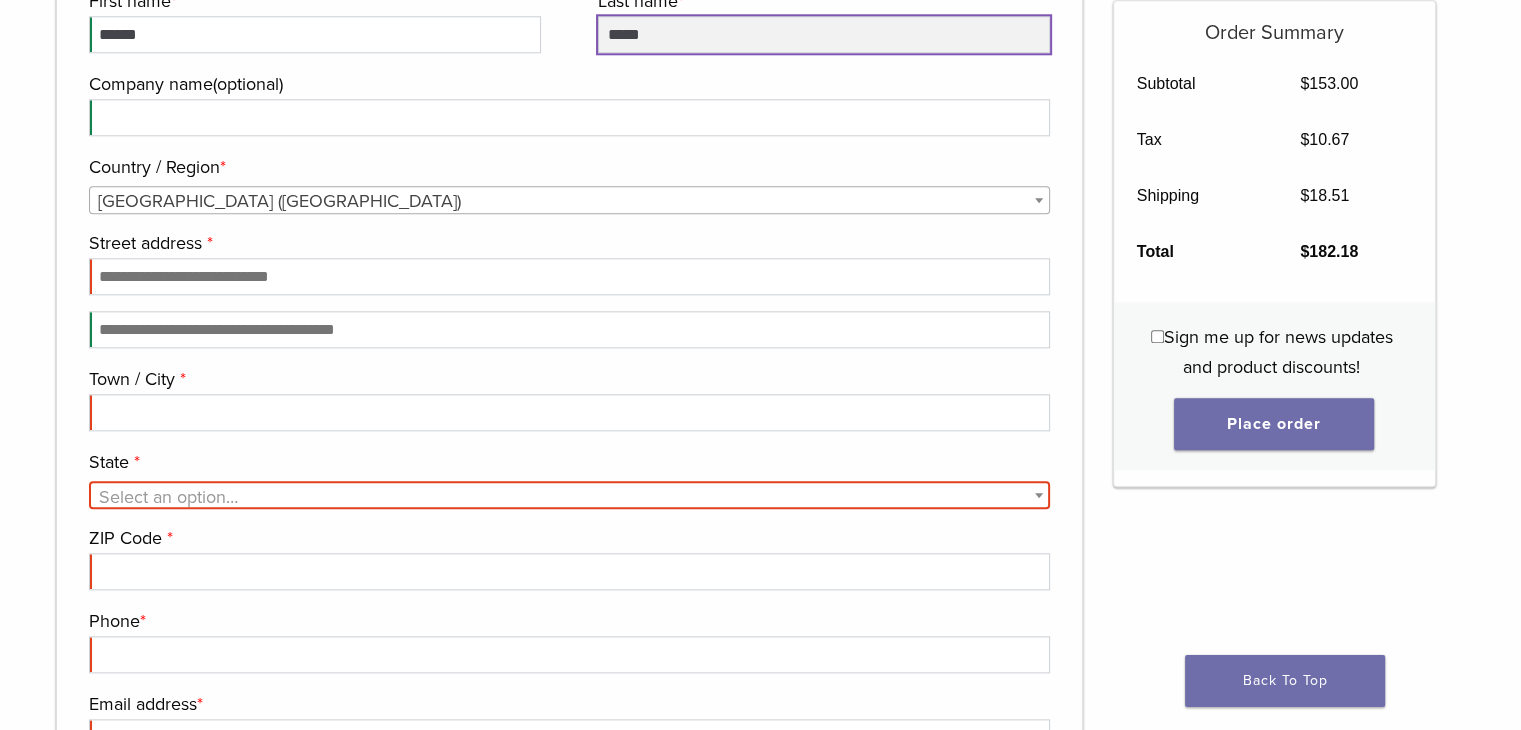 type on "*****" 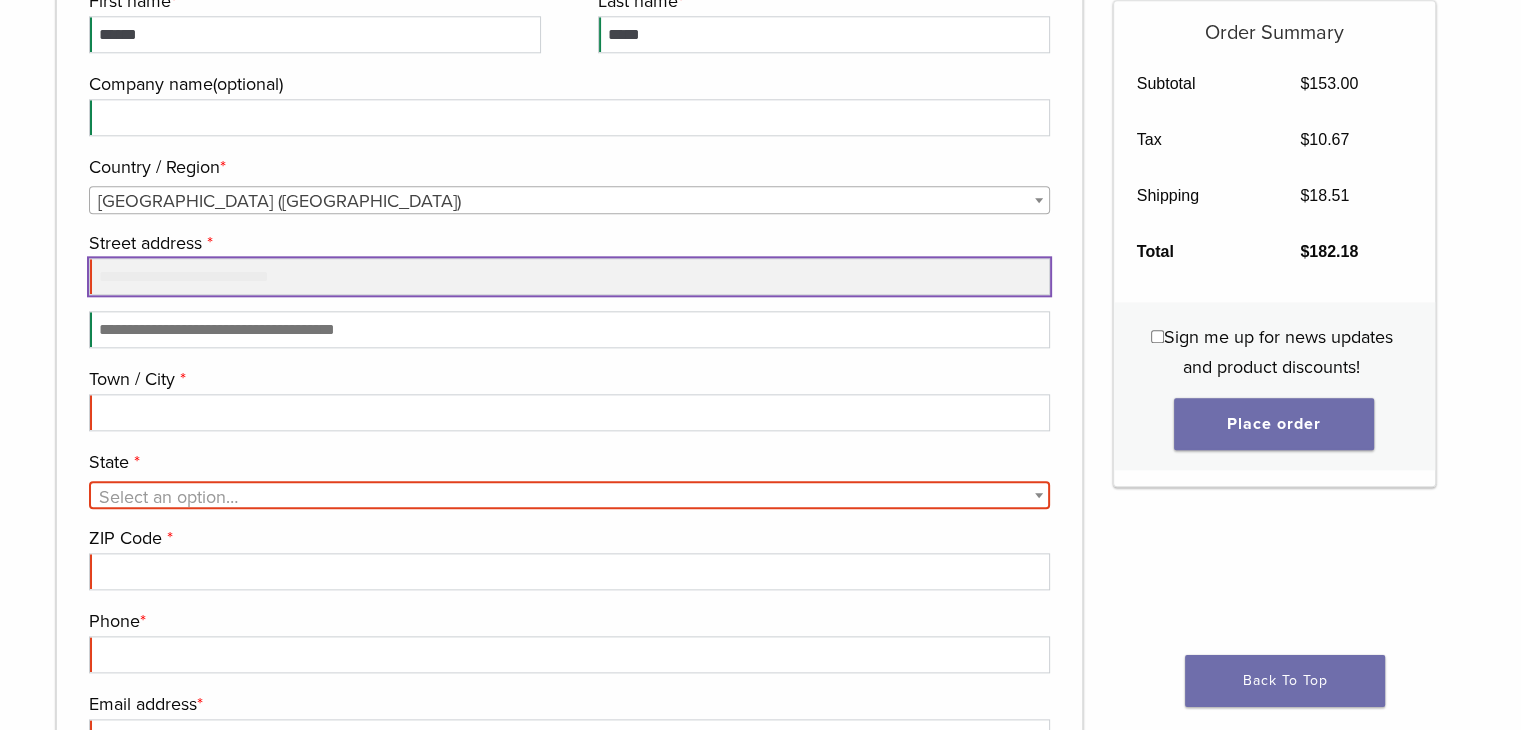 click on "Street address   *" at bounding box center (570, 276) 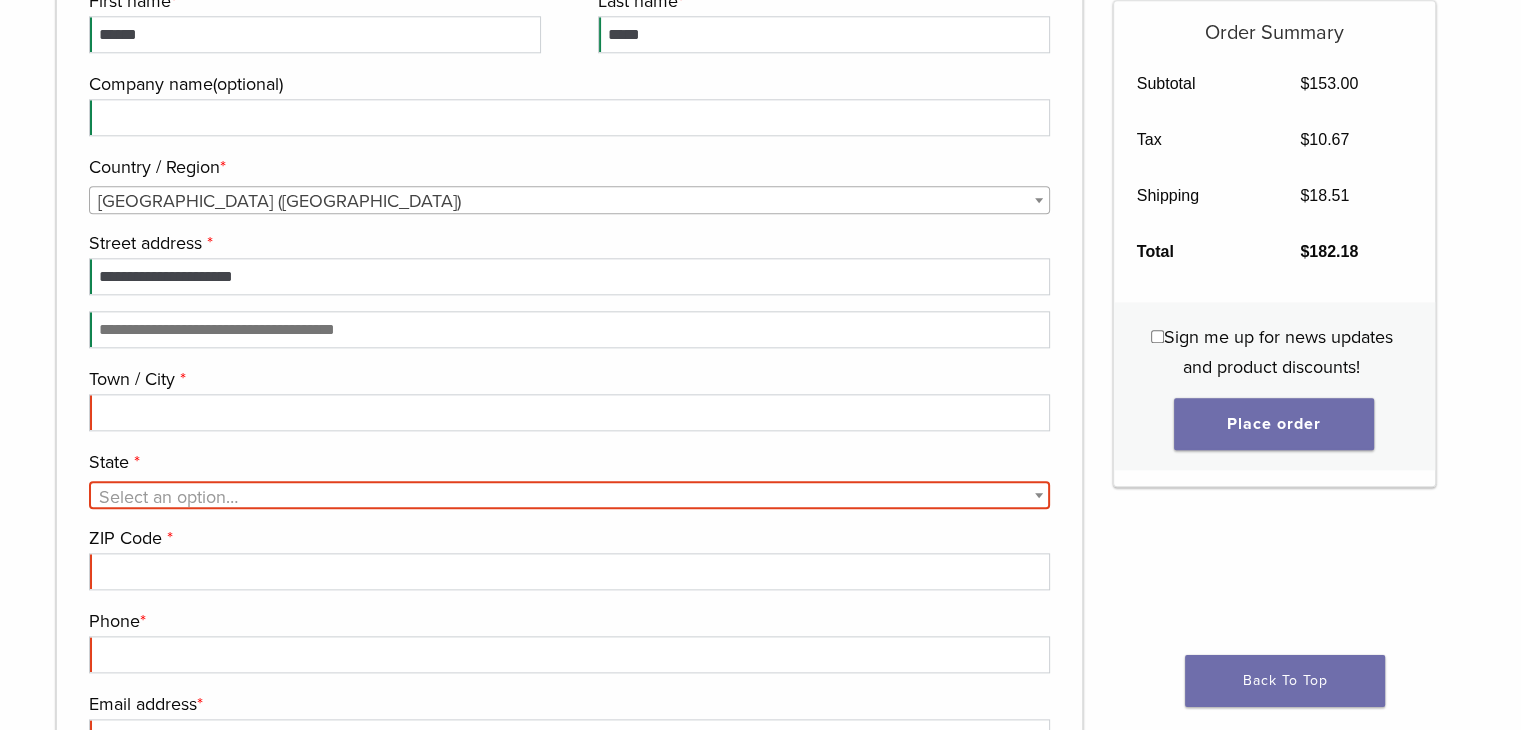 click on "Town / City   *" at bounding box center (567, 379) 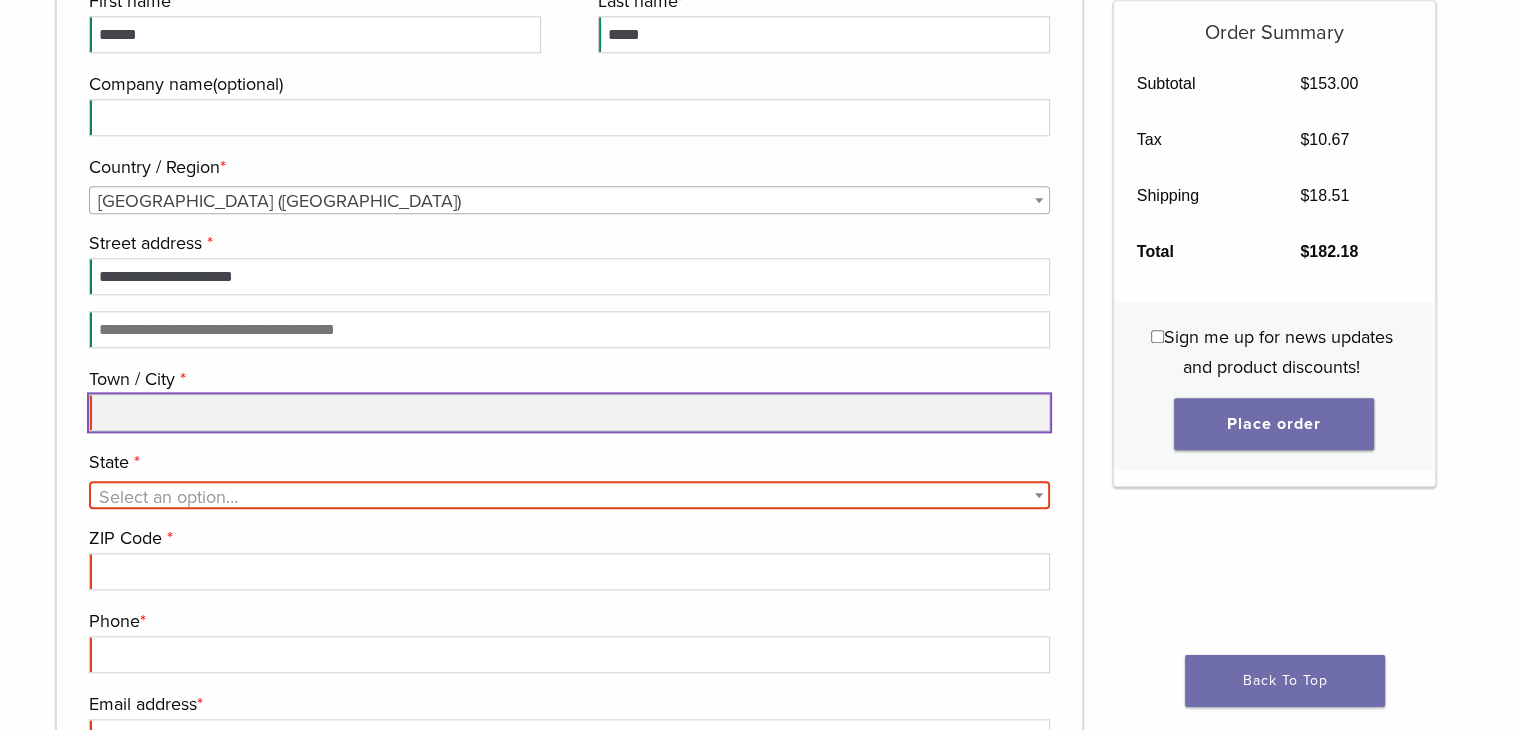 click on "Town / City   *" at bounding box center (570, 412) 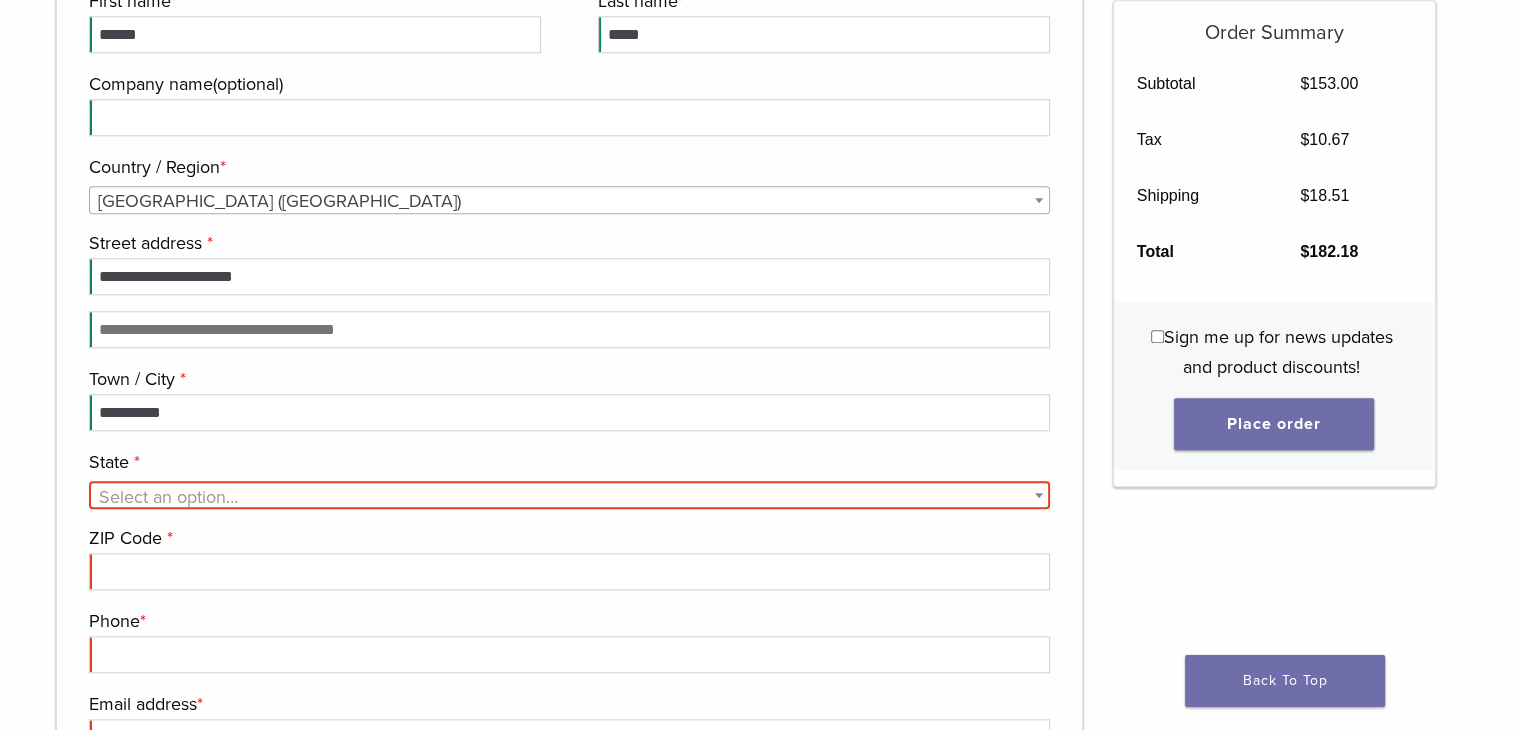 click on "Select an option…" at bounding box center [570, 497] 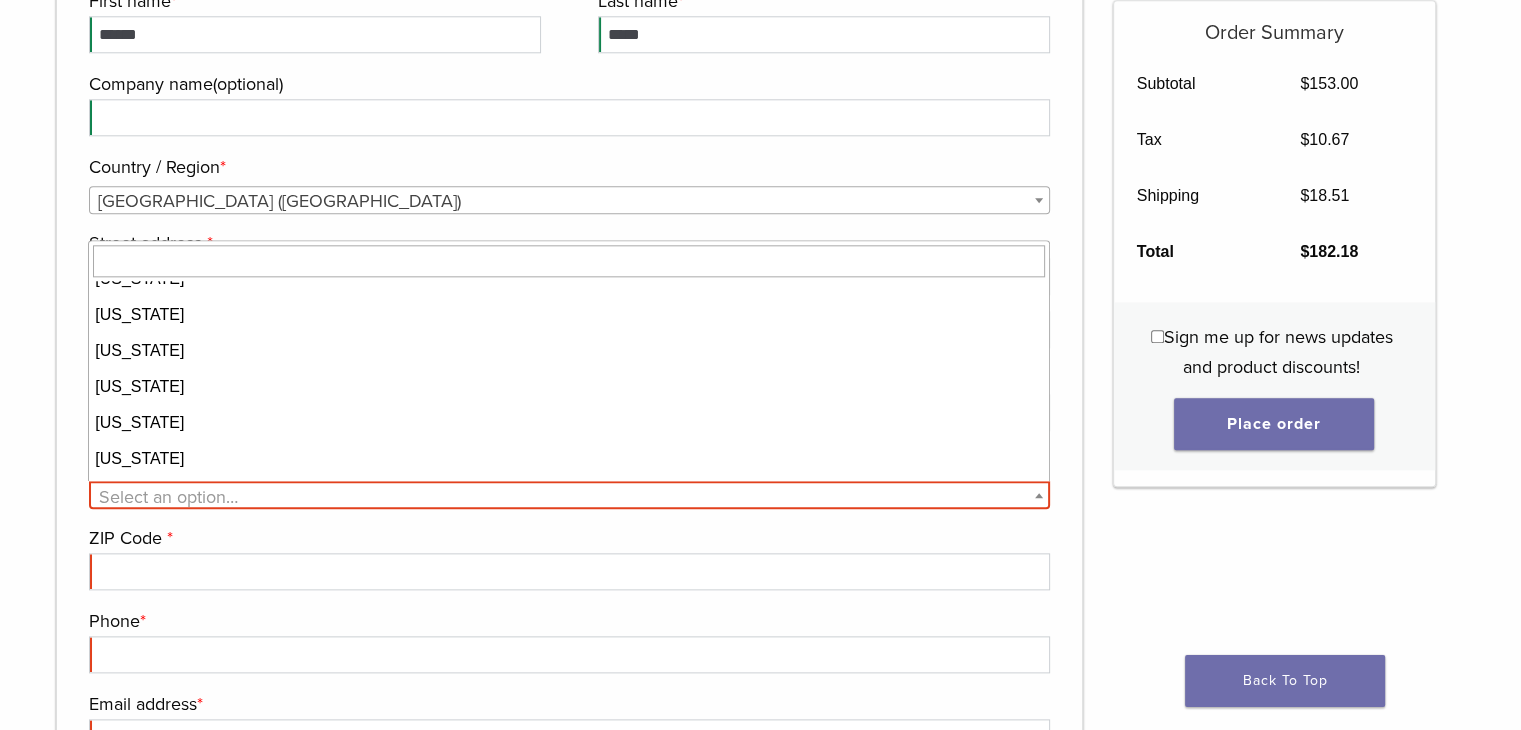 scroll, scrollTop: 779, scrollLeft: 0, axis: vertical 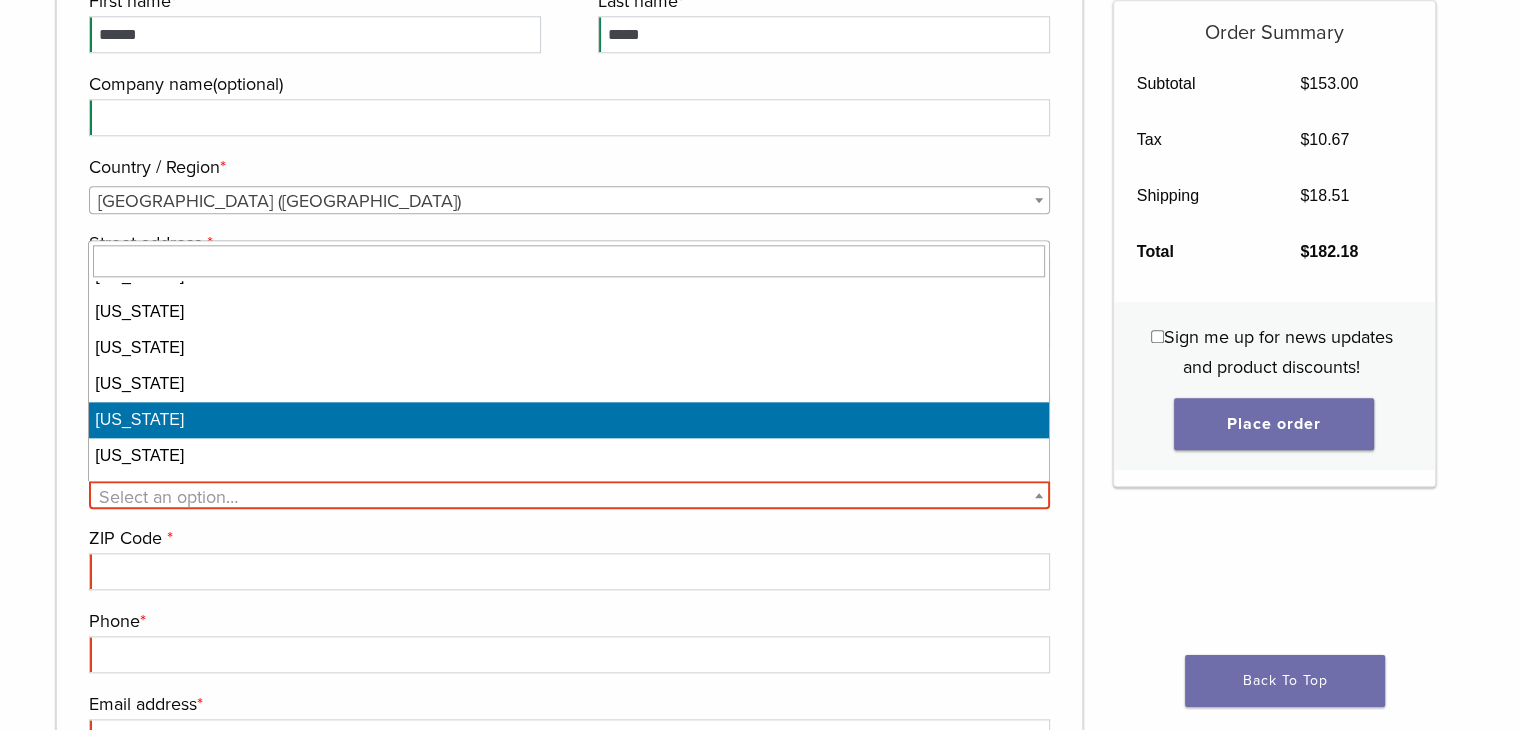 select on "**" 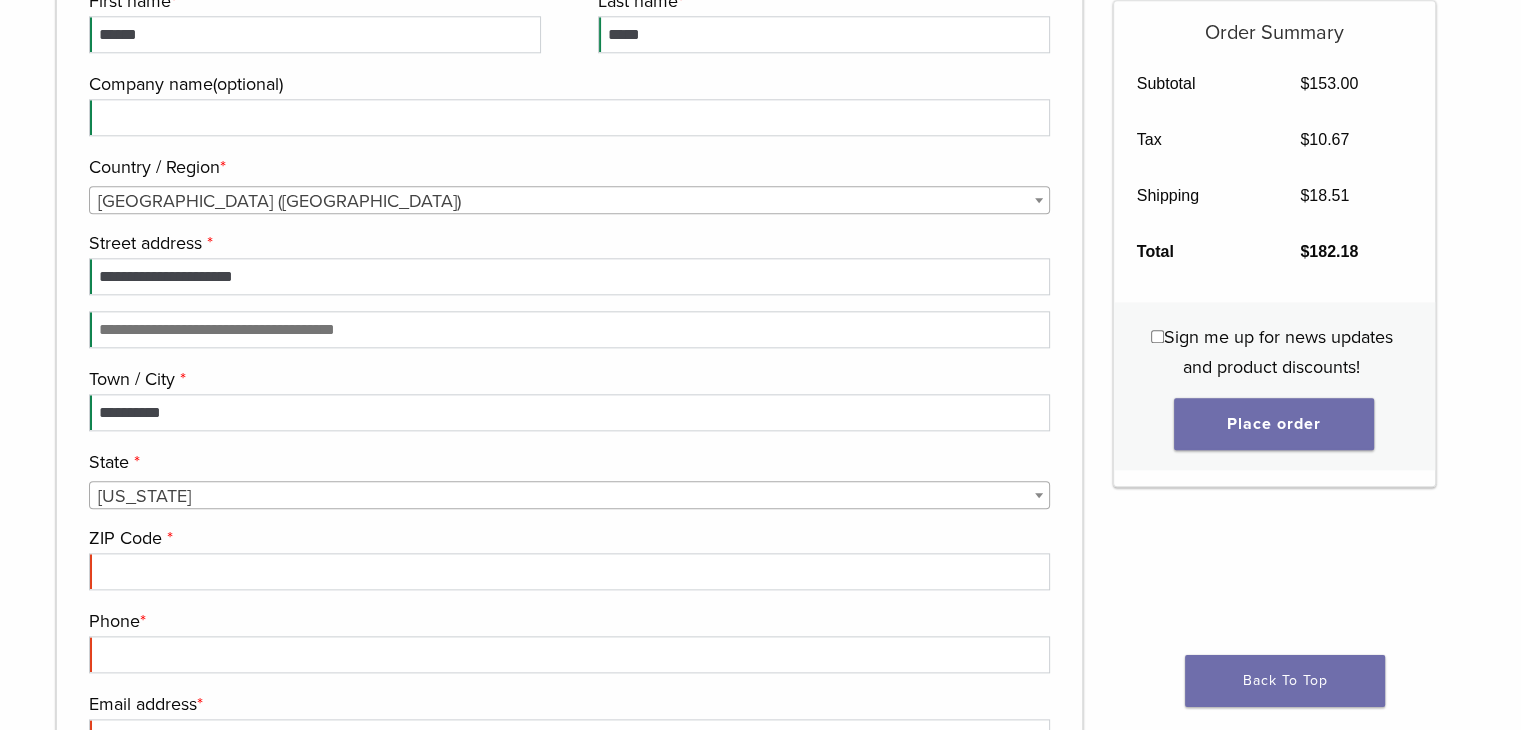click on "**********" at bounding box center [570, 371] 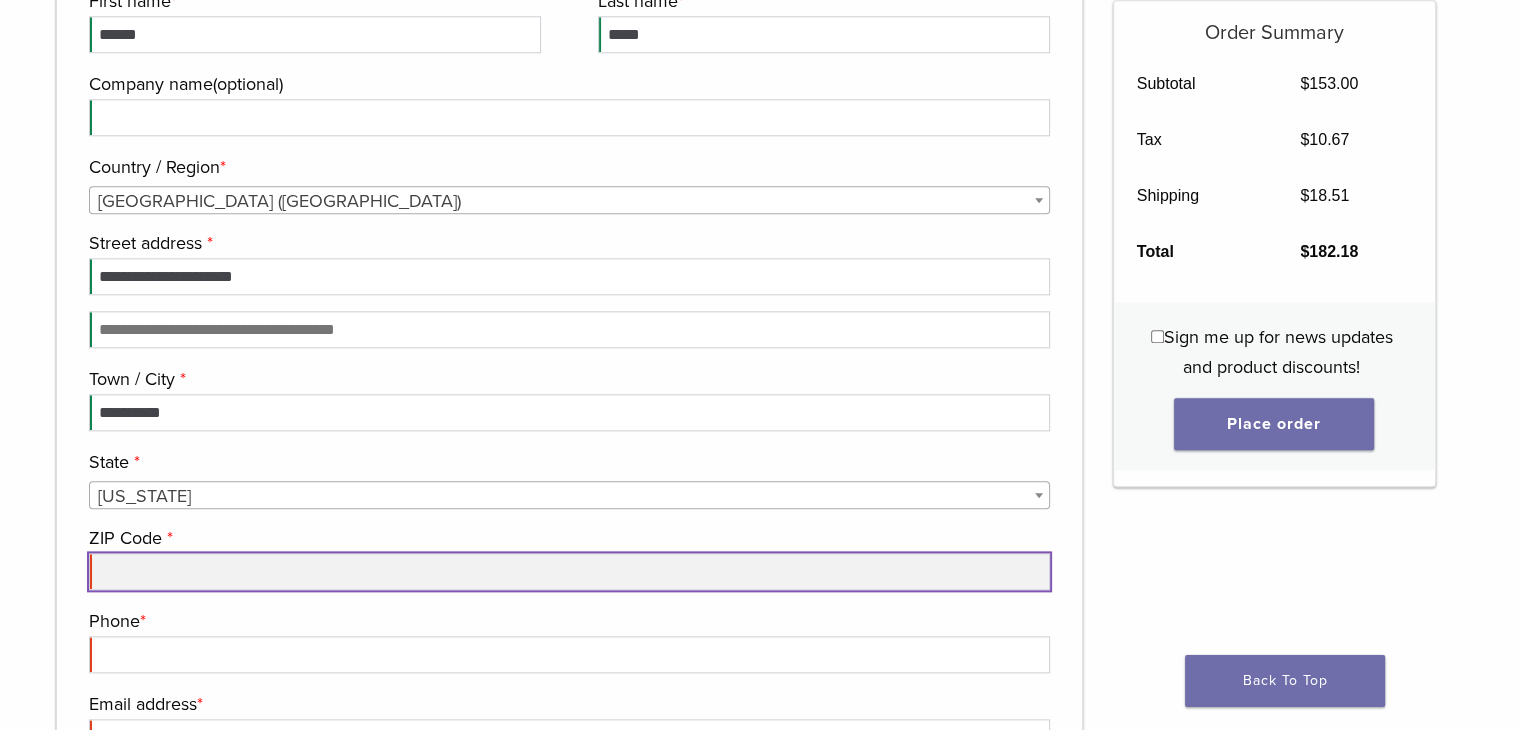 click on "ZIP Code   *" at bounding box center (570, 571) 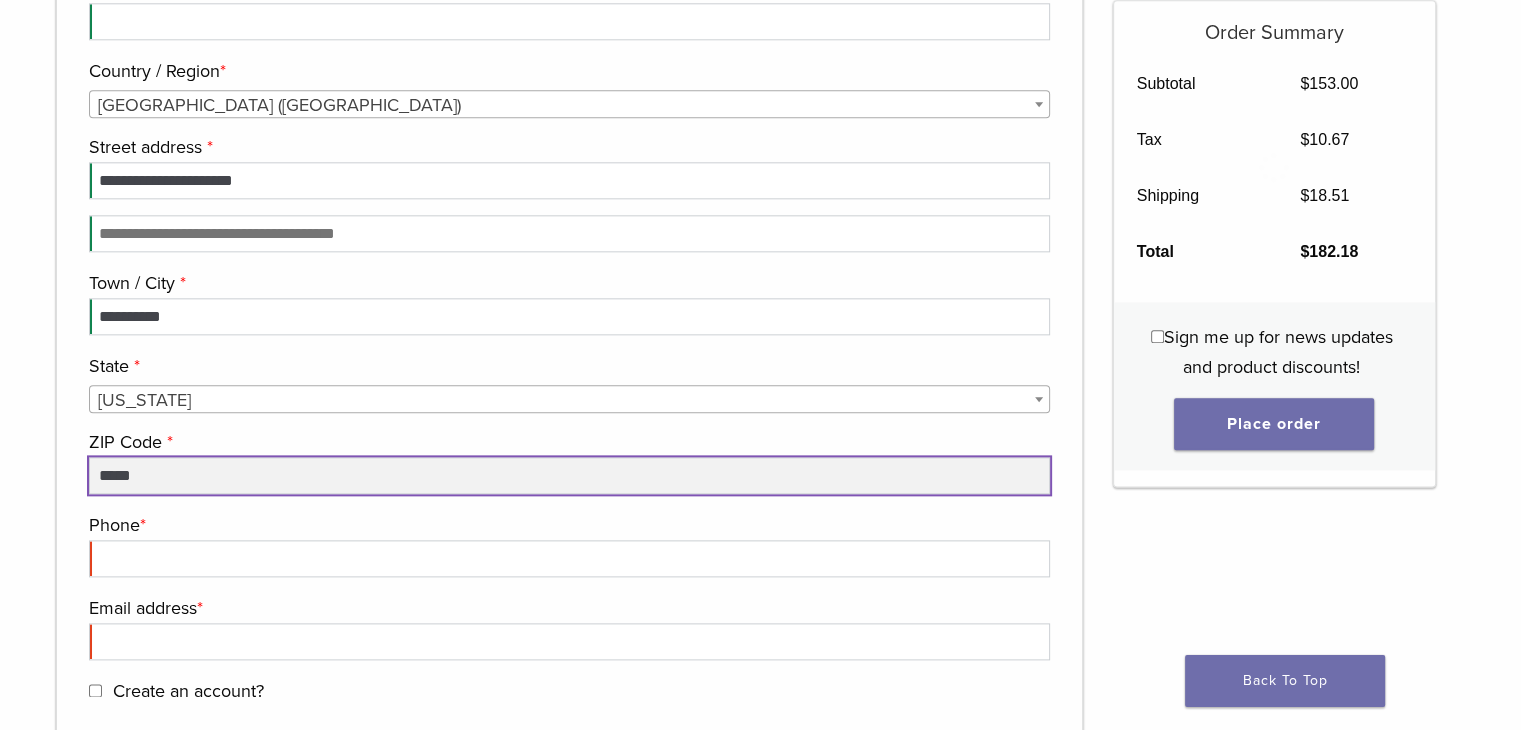 scroll, scrollTop: 2376, scrollLeft: 0, axis: vertical 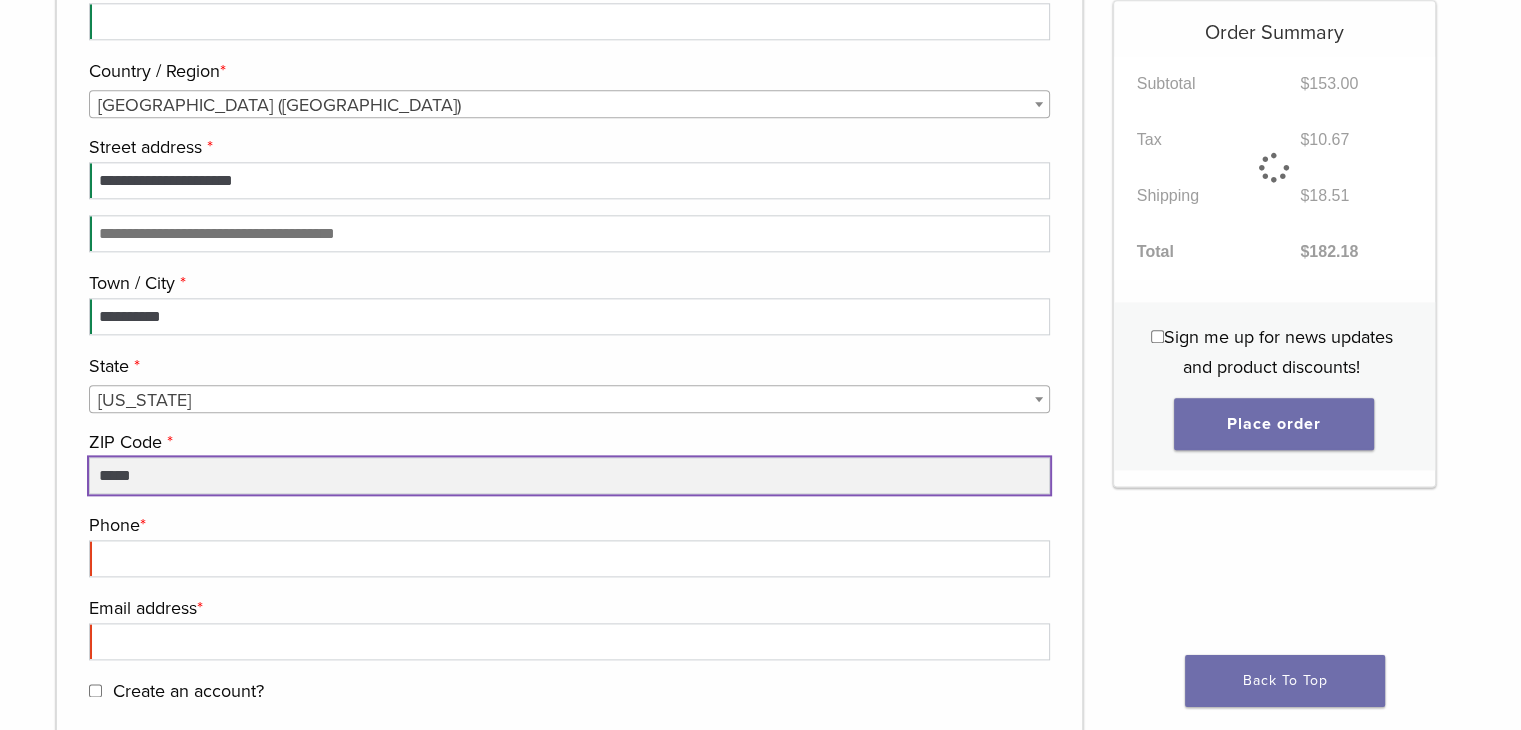 type on "*****" 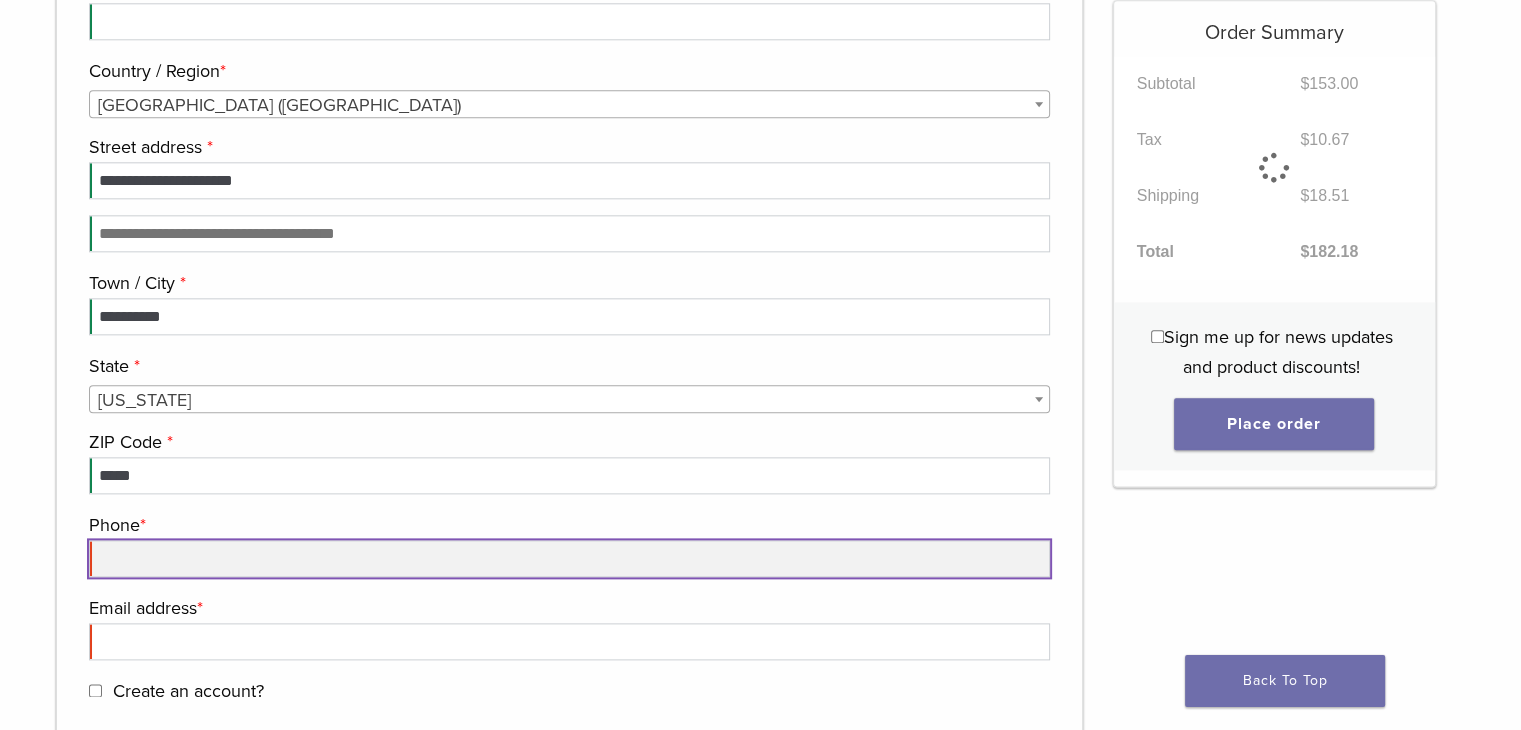 click on "Phone  *" at bounding box center (570, 558) 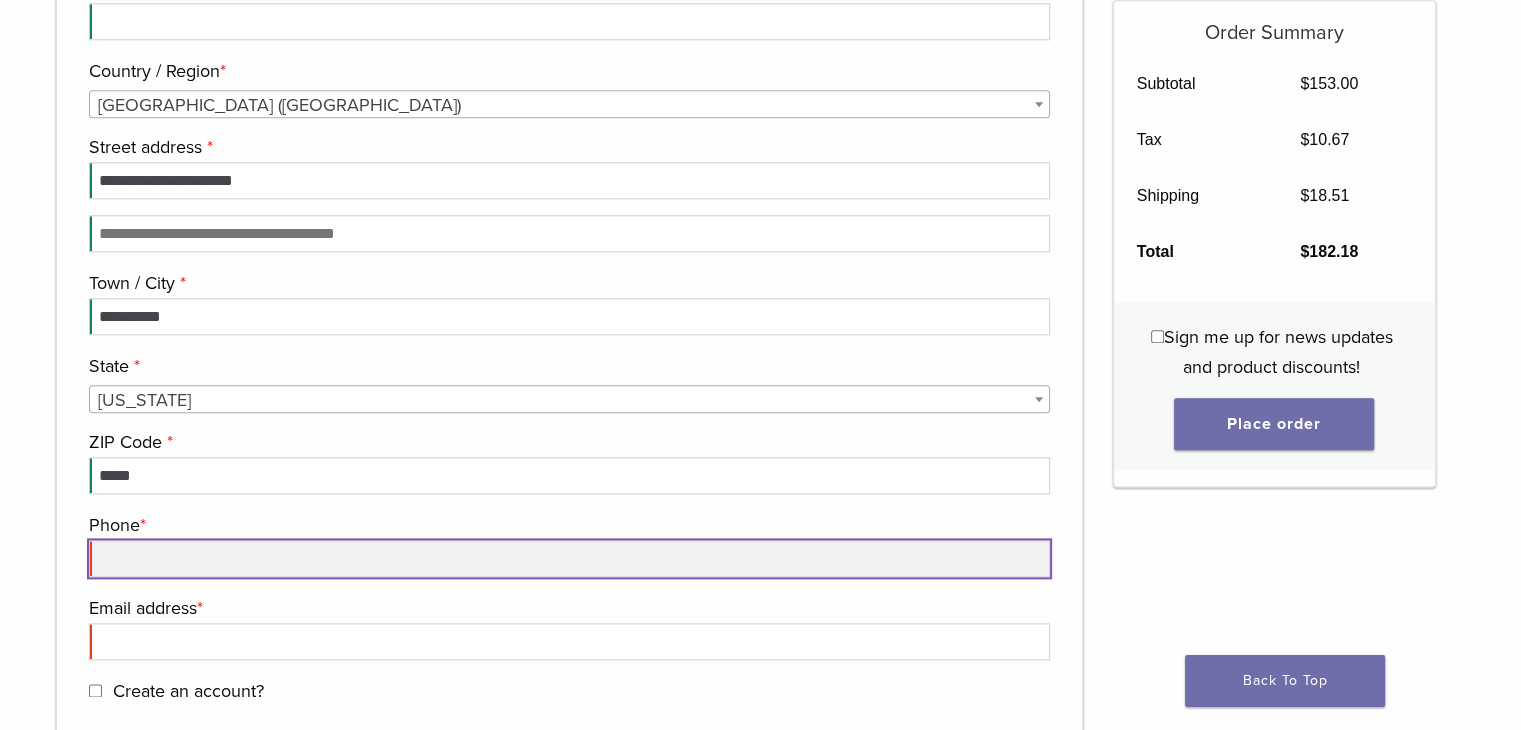 type on "**********" 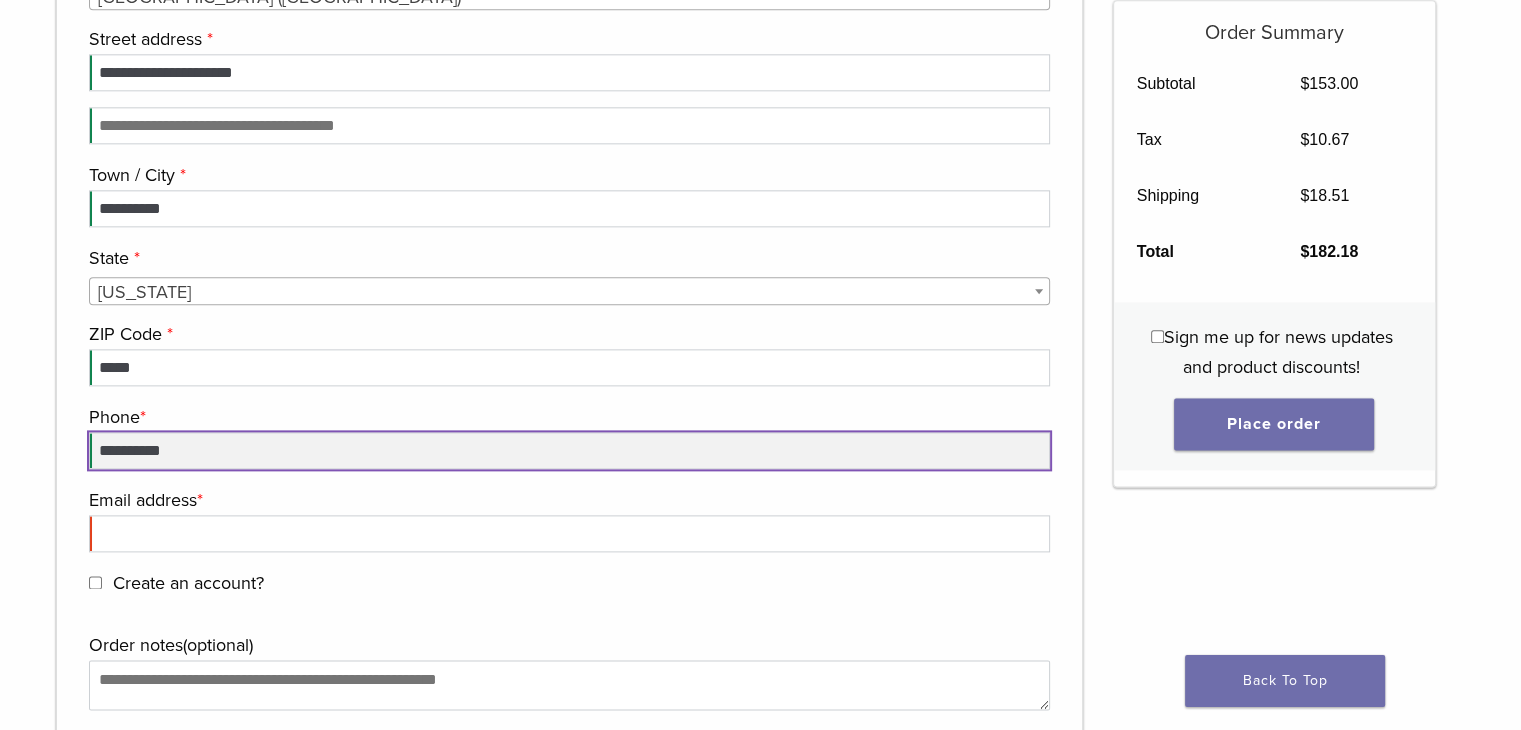 scroll, scrollTop: 2485, scrollLeft: 0, axis: vertical 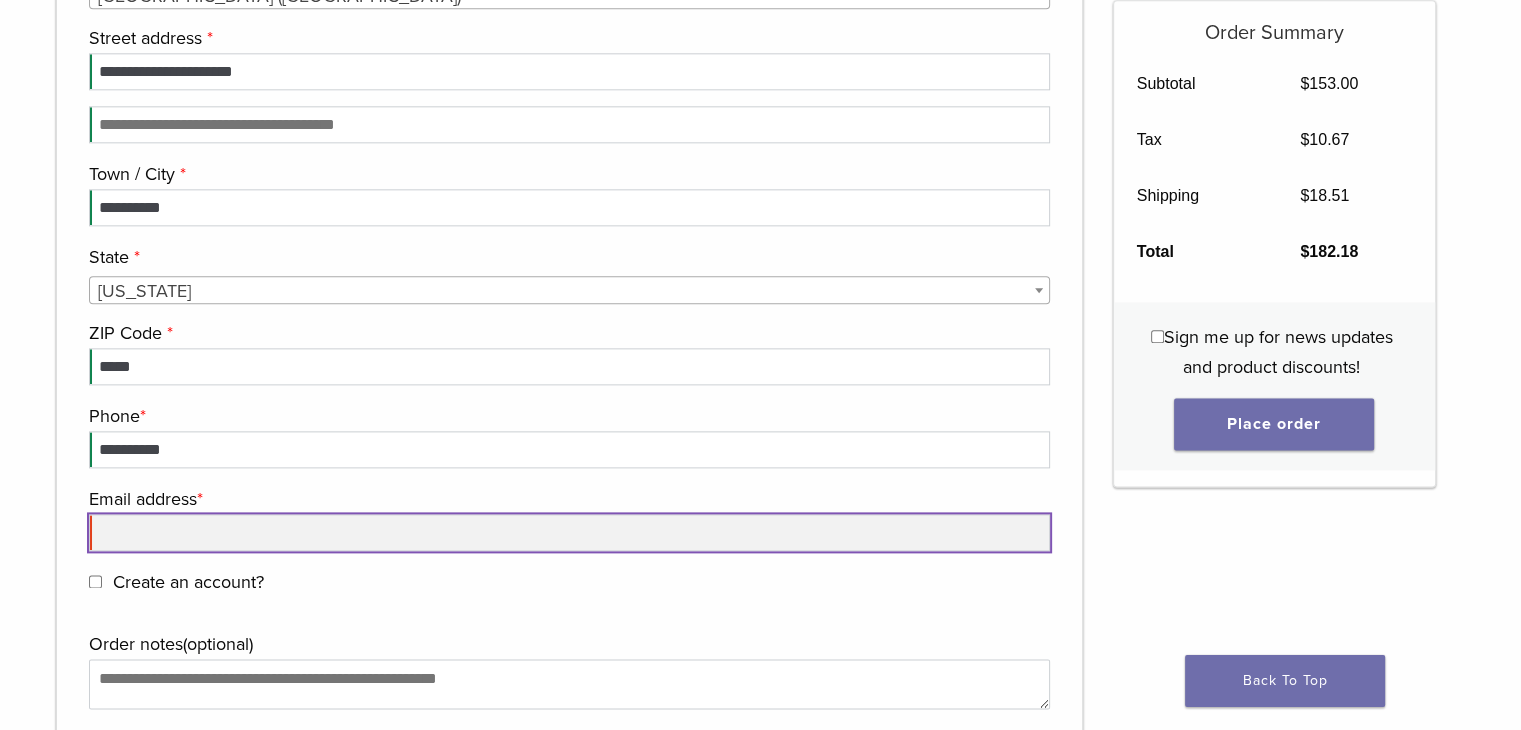 click on "Email address  *" at bounding box center (570, 532) 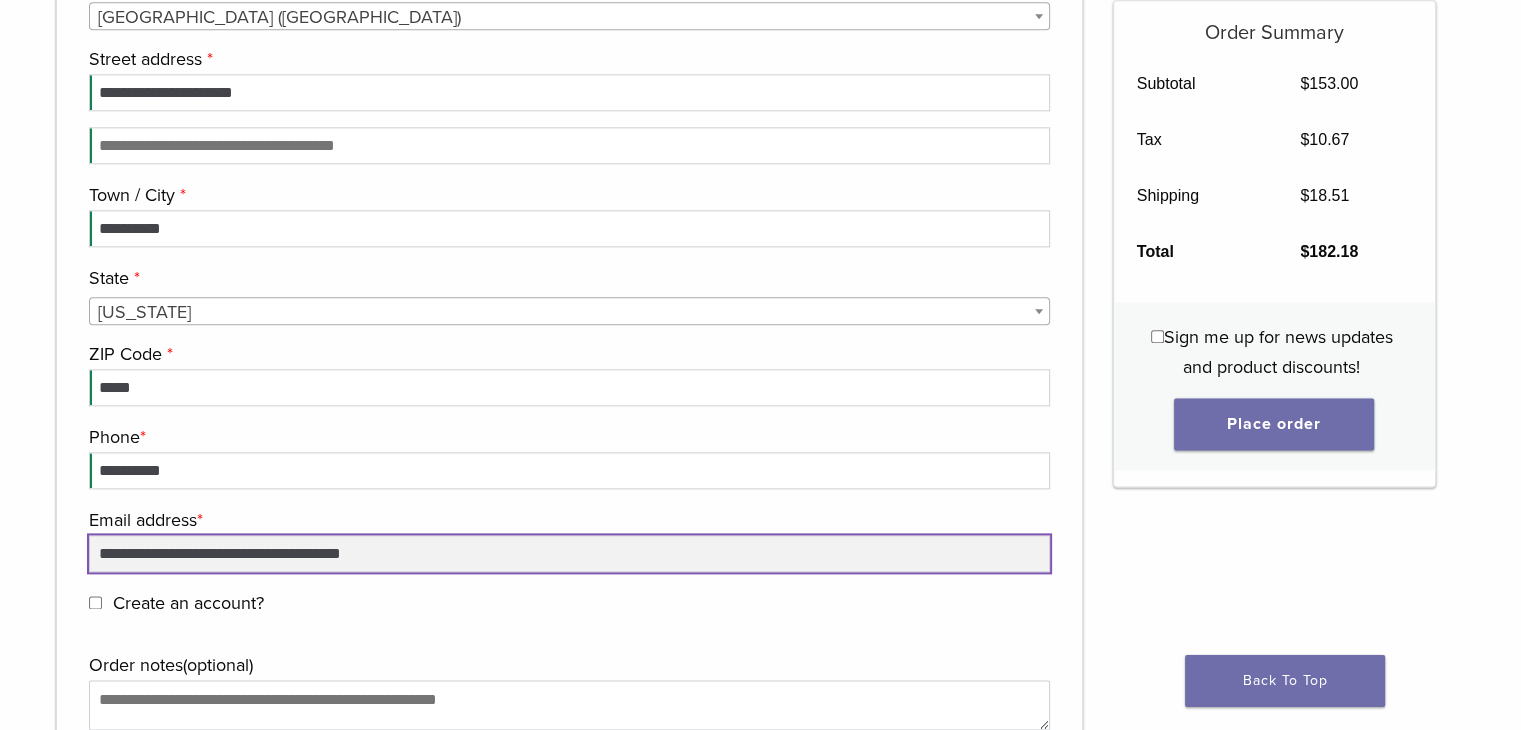 scroll, scrollTop: 2461, scrollLeft: 0, axis: vertical 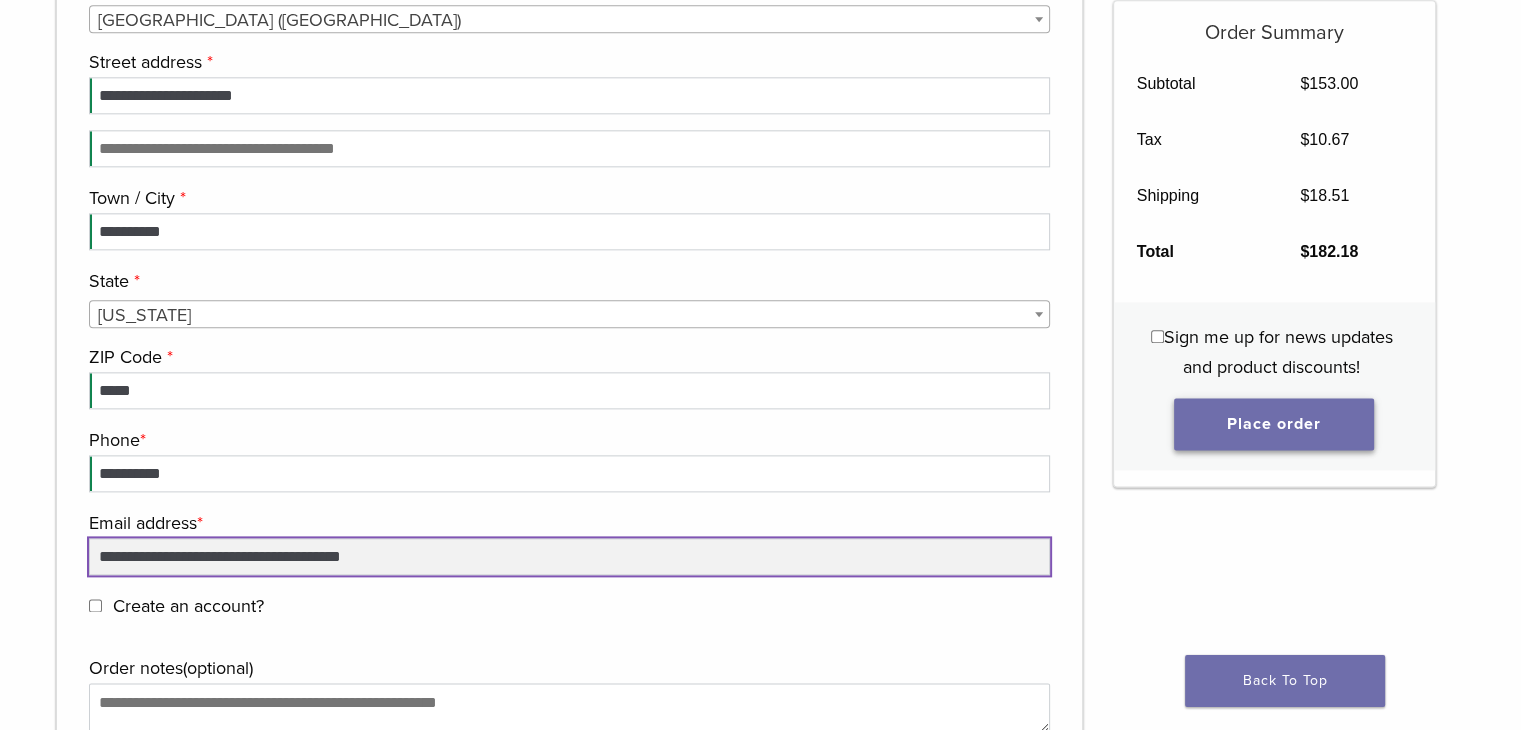 type on "**********" 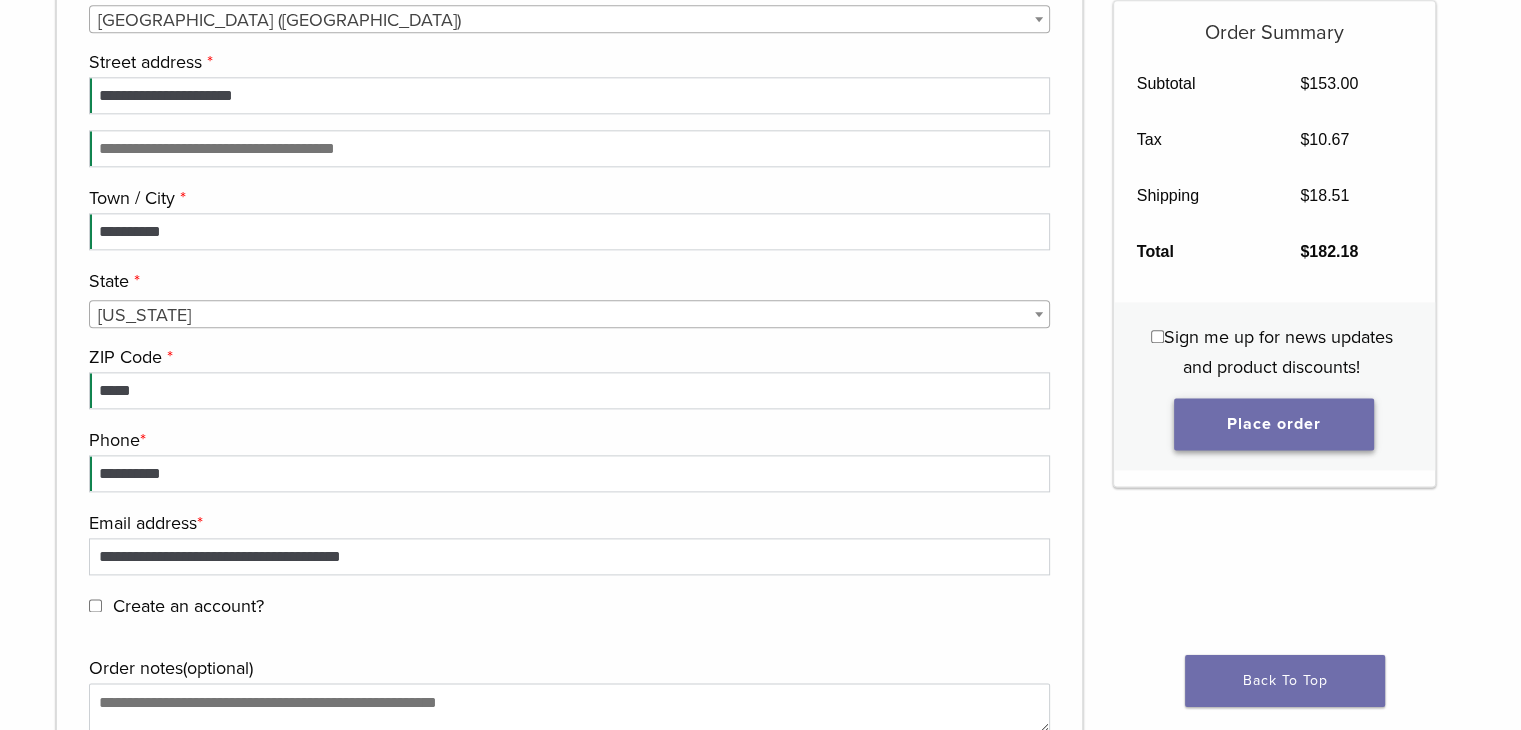 click on "Place order" at bounding box center (1274, 424) 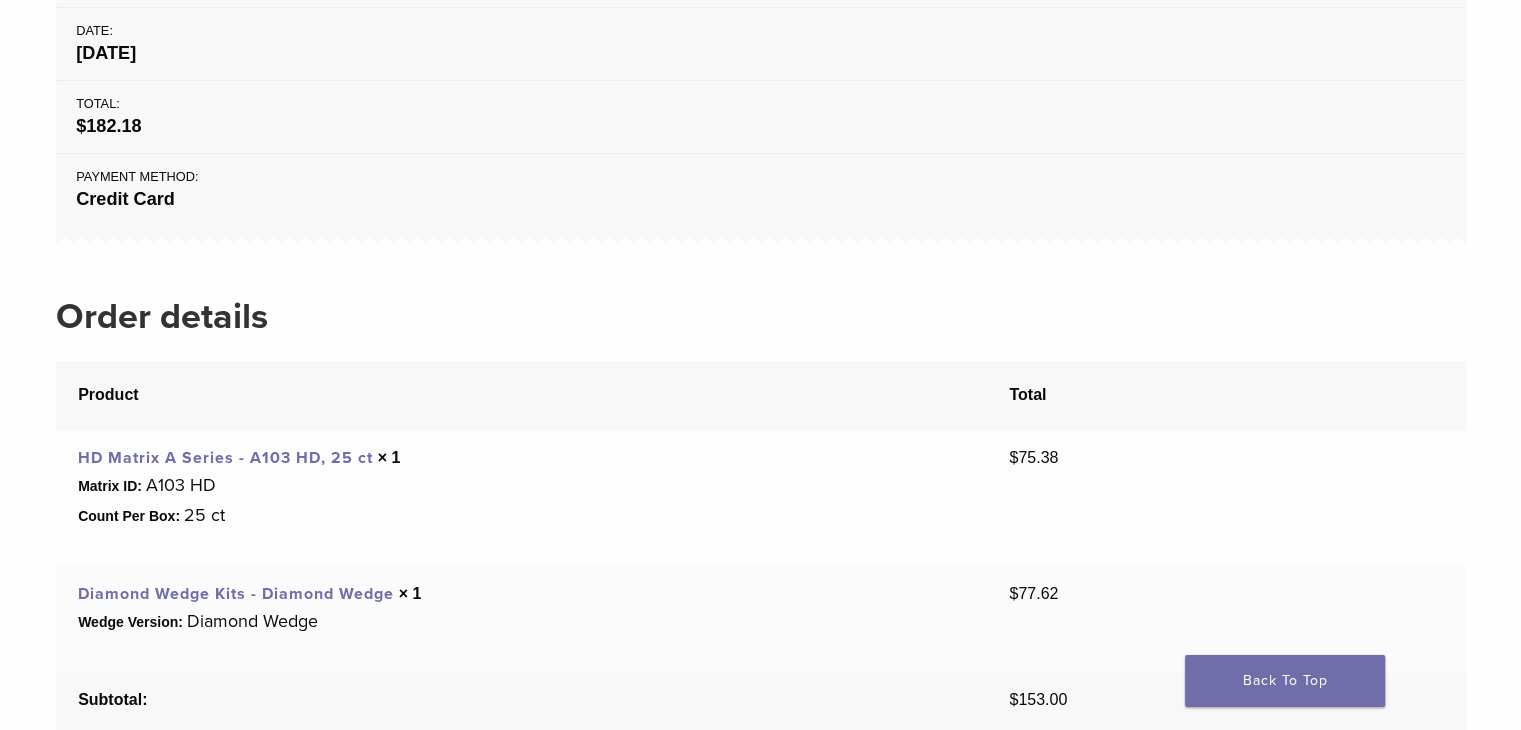 scroll, scrollTop: 430, scrollLeft: 0, axis: vertical 